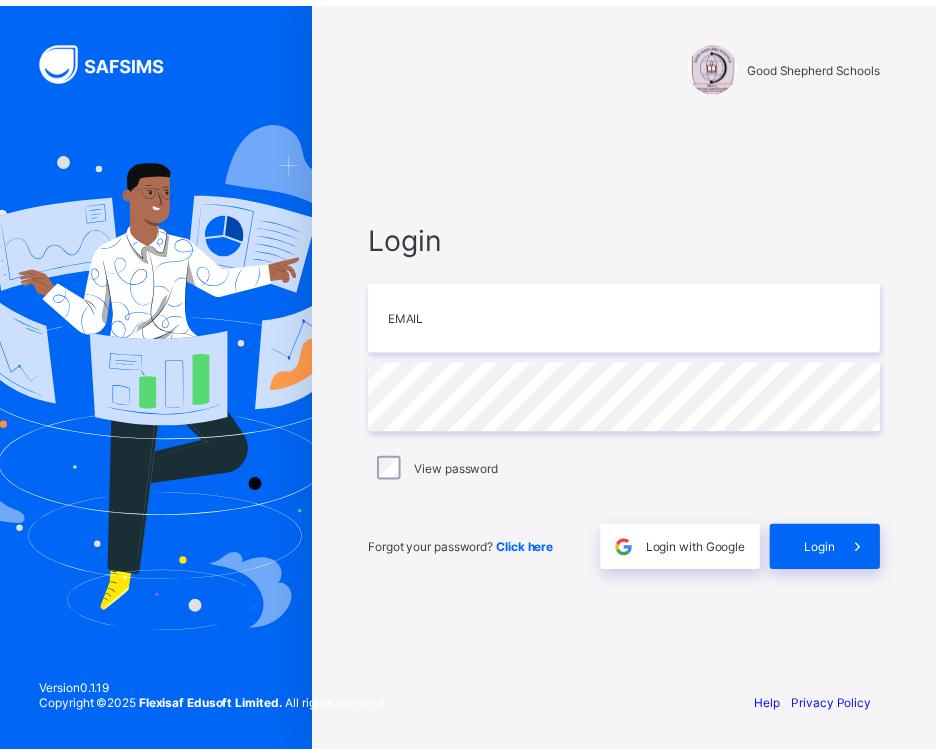 scroll, scrollTop: 0, scrollLeft: 0, axis: both 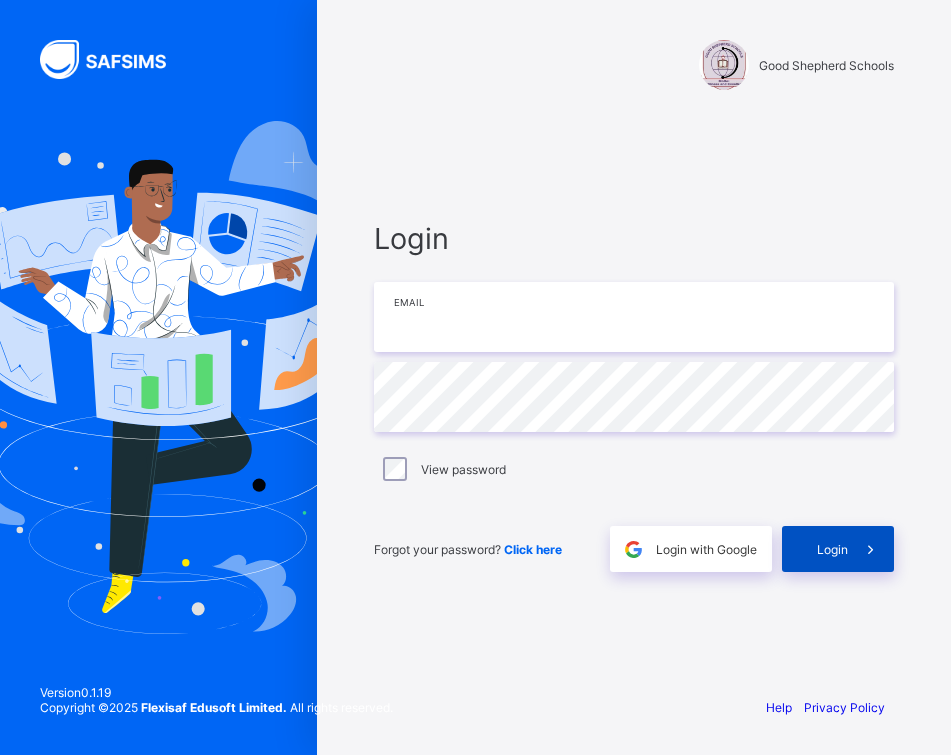 type on "**********" 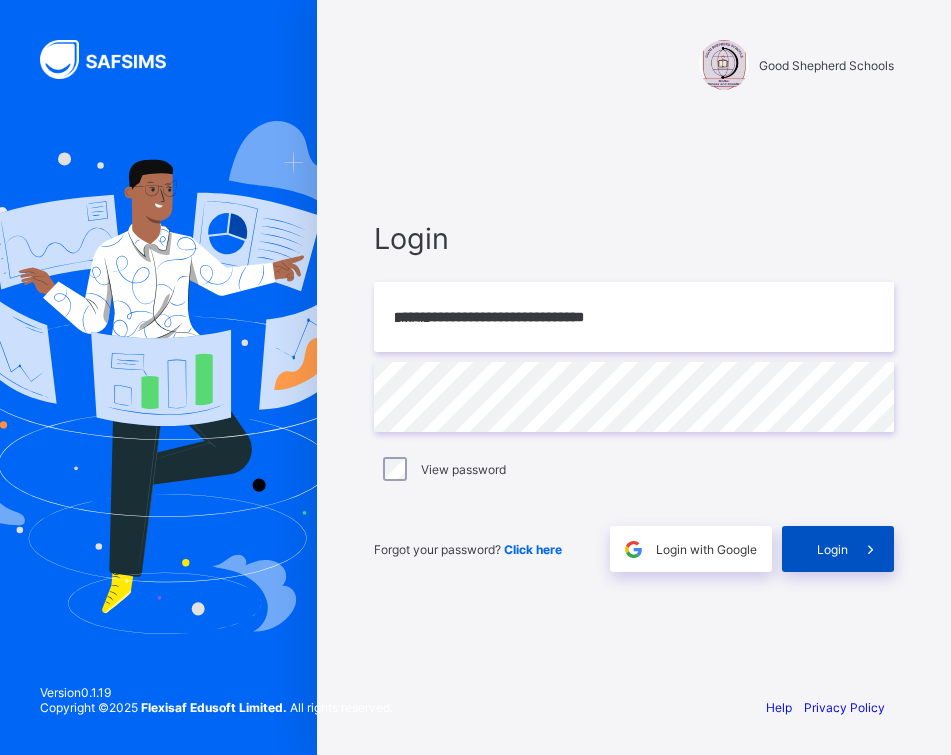 click on "Login" at bounding box center (838, 549) 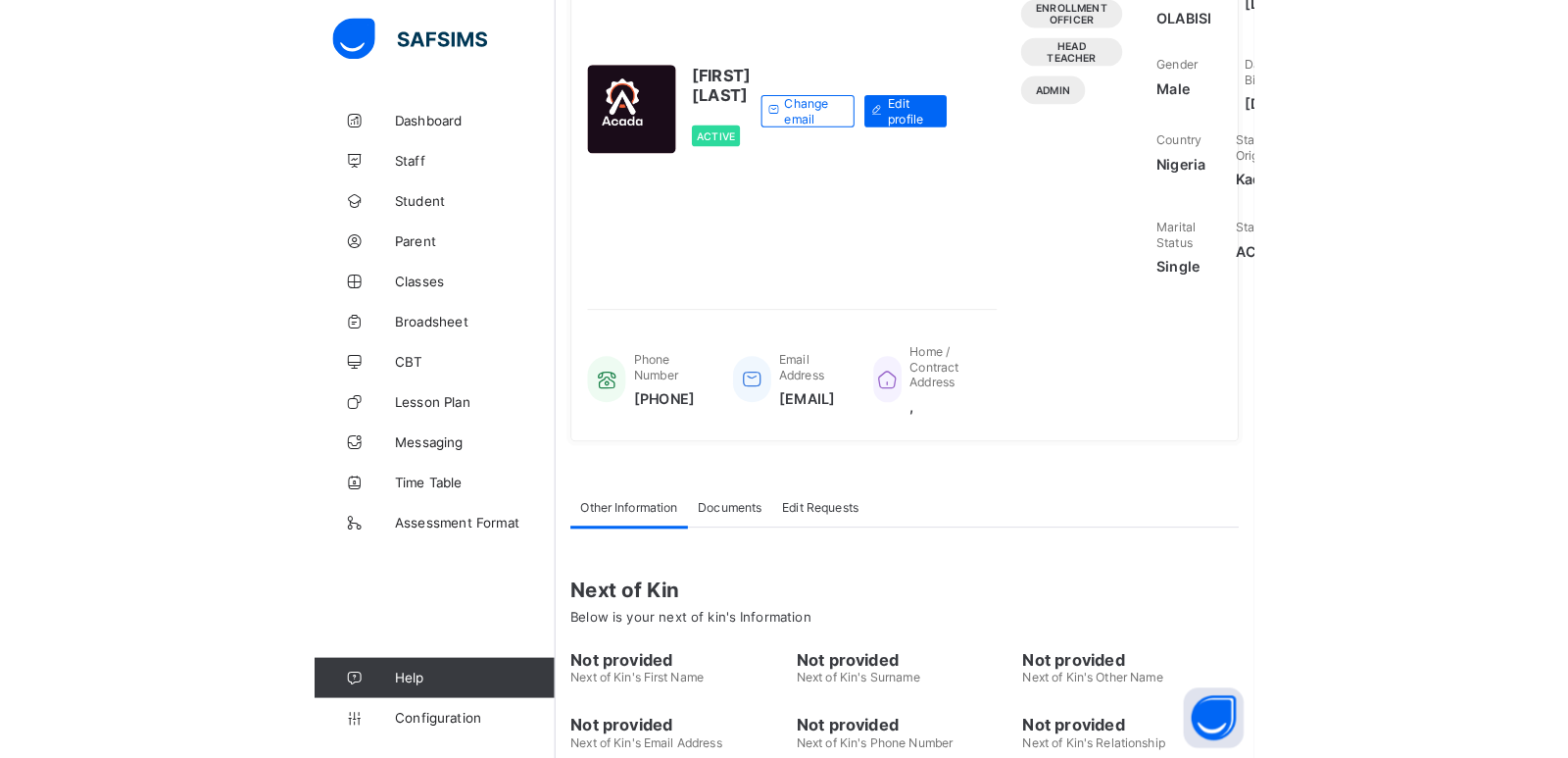 scroll, scrollTop: 0, scrollLeft: 0, axis: both 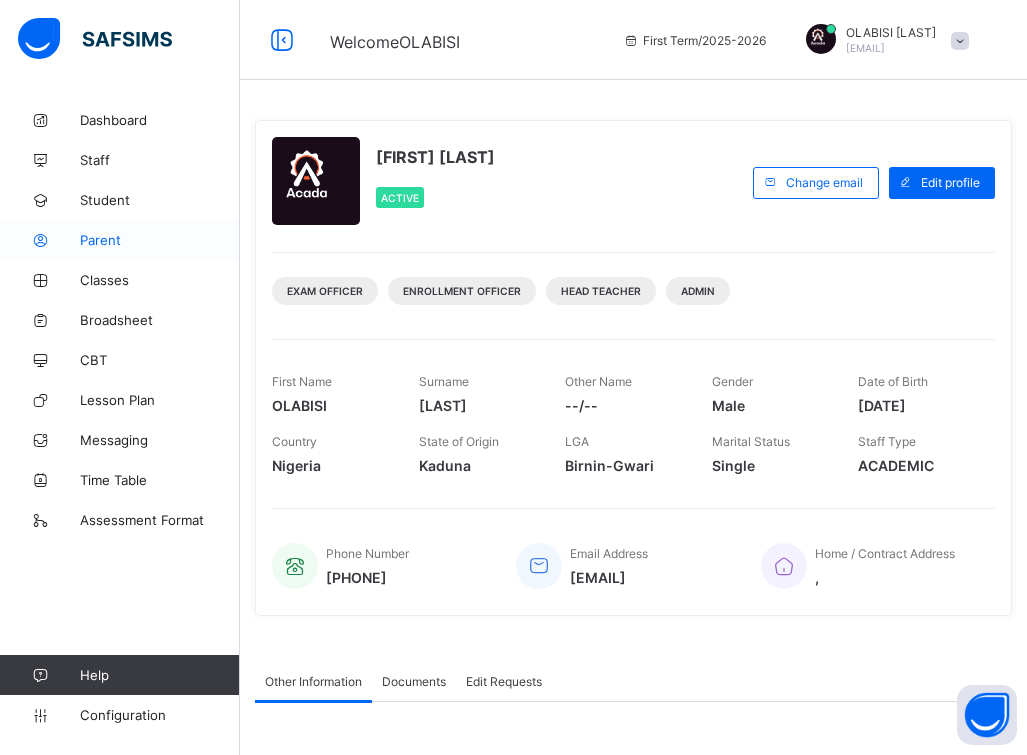 click on "Parent" at bounding box center (160, 240) 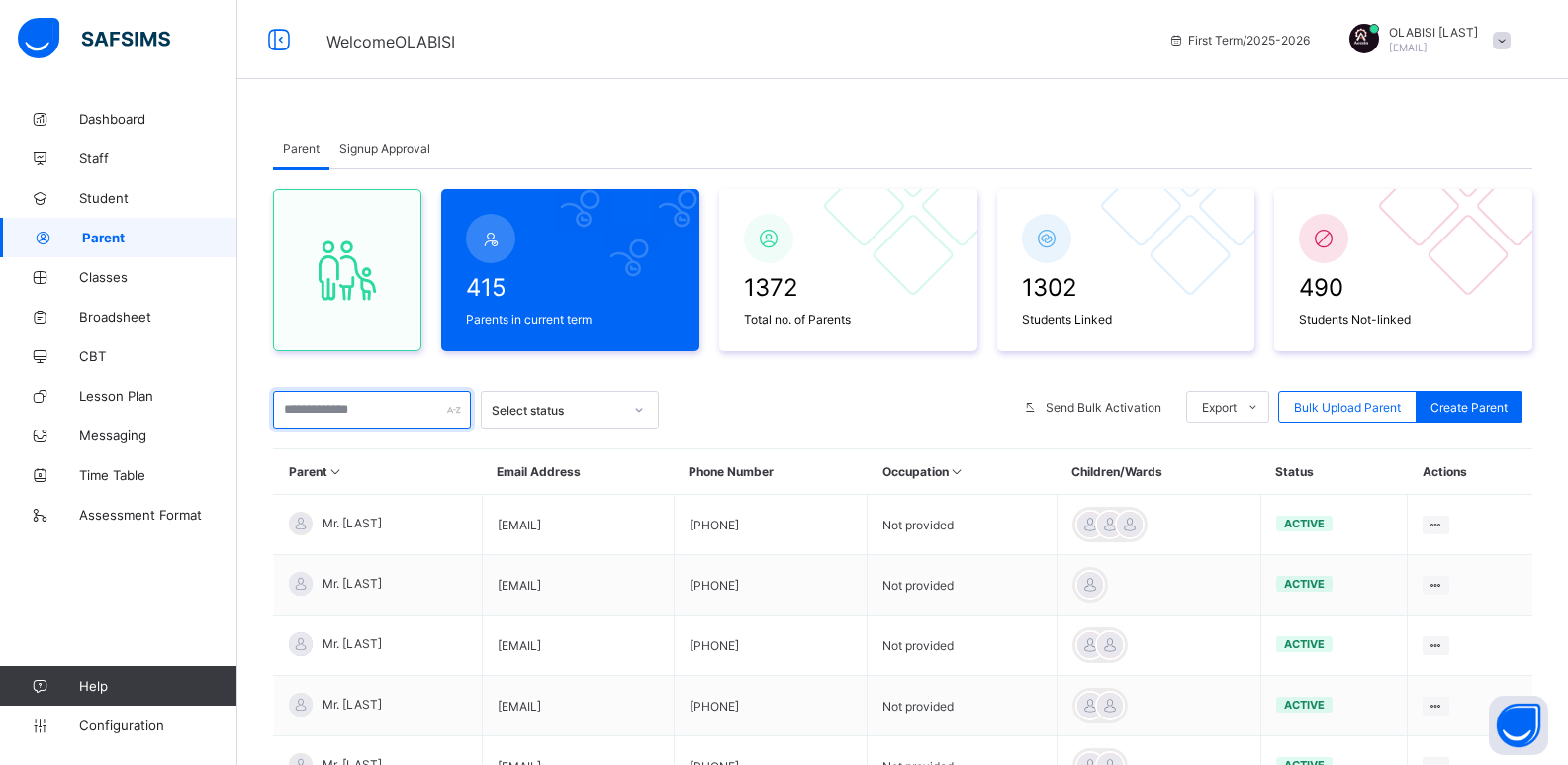 click at bounding box center [372, 410] 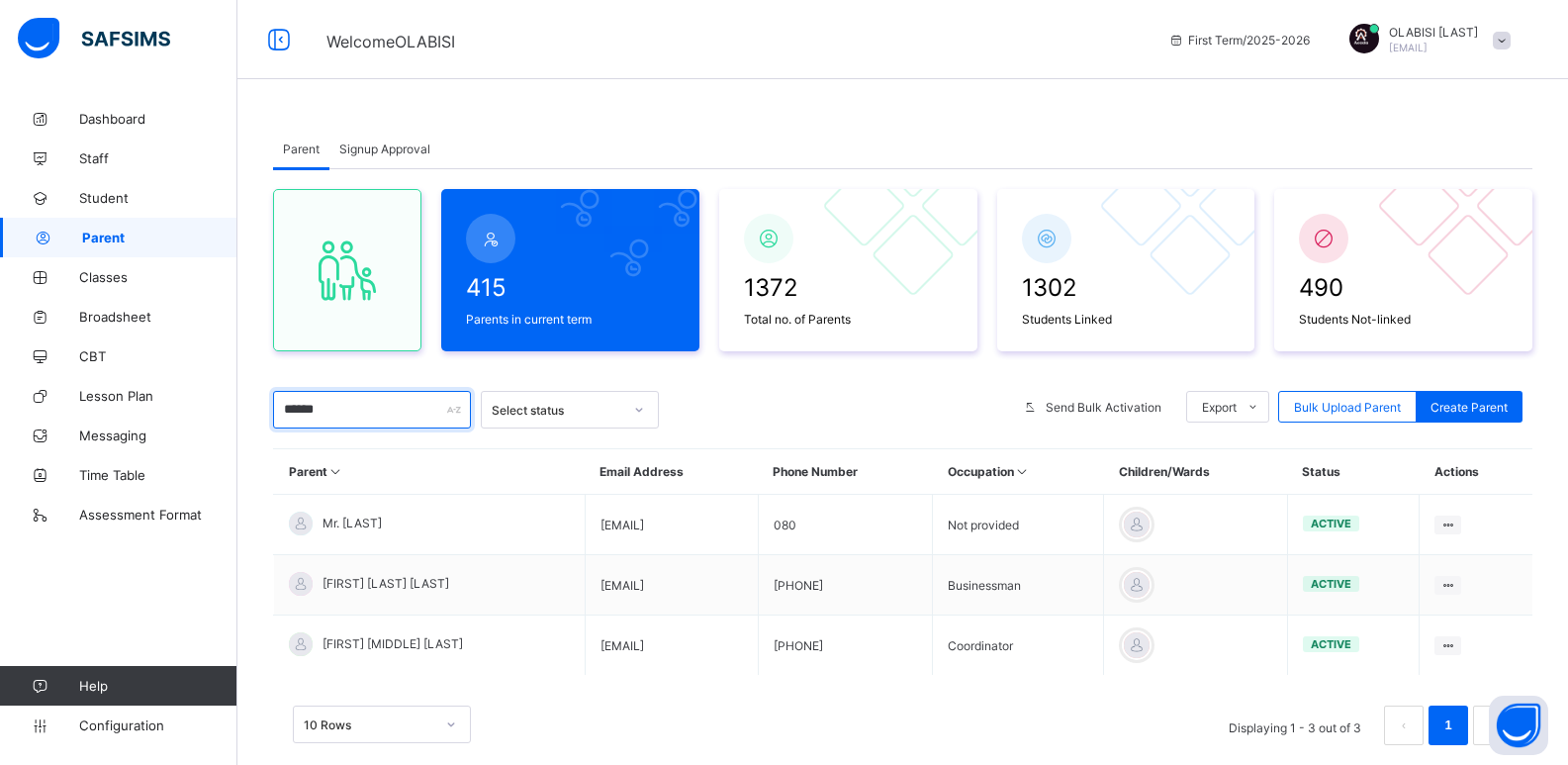 type on "********" 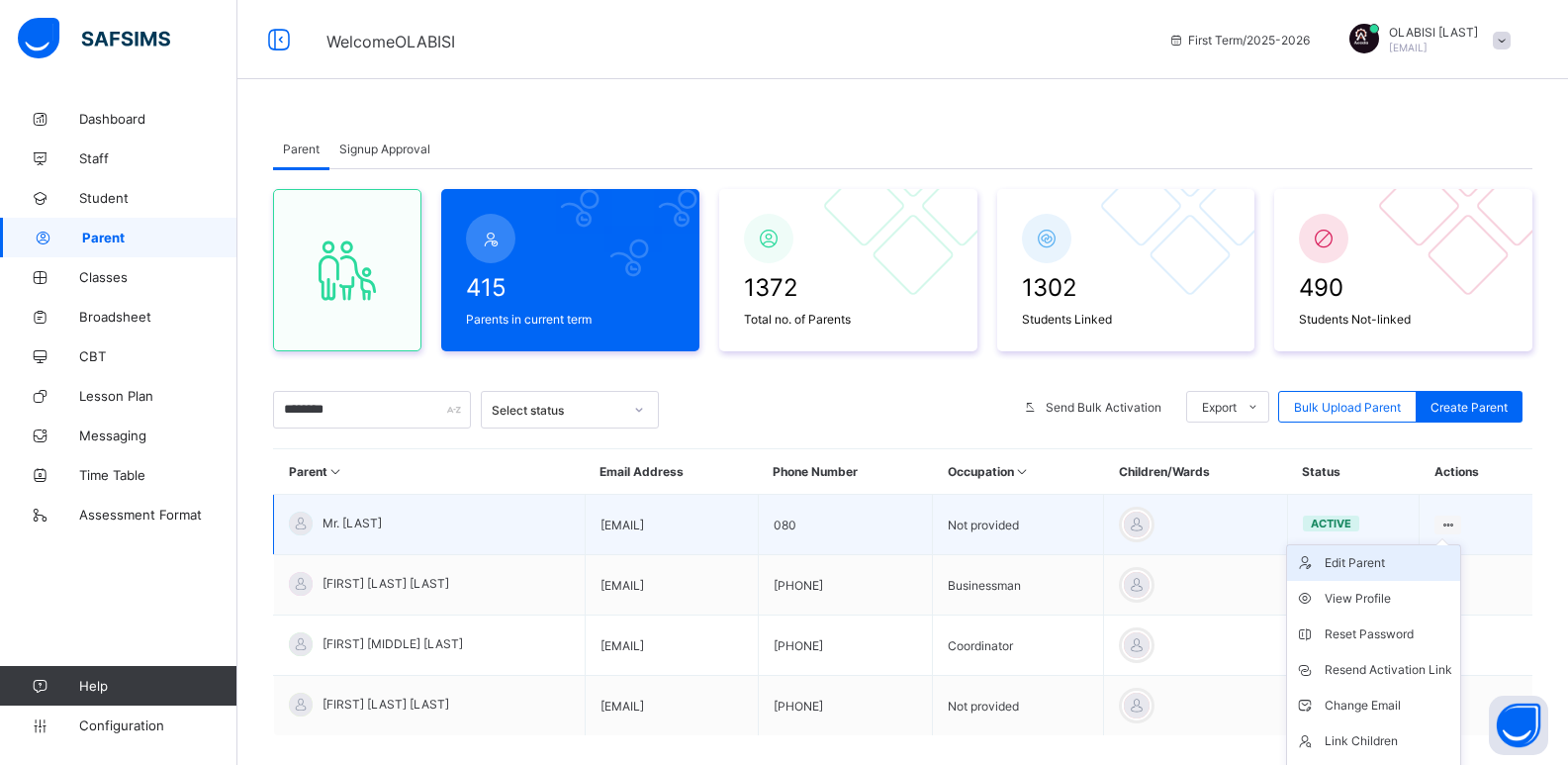 click on "Edit Parent" at bounding box center (1388, 563) 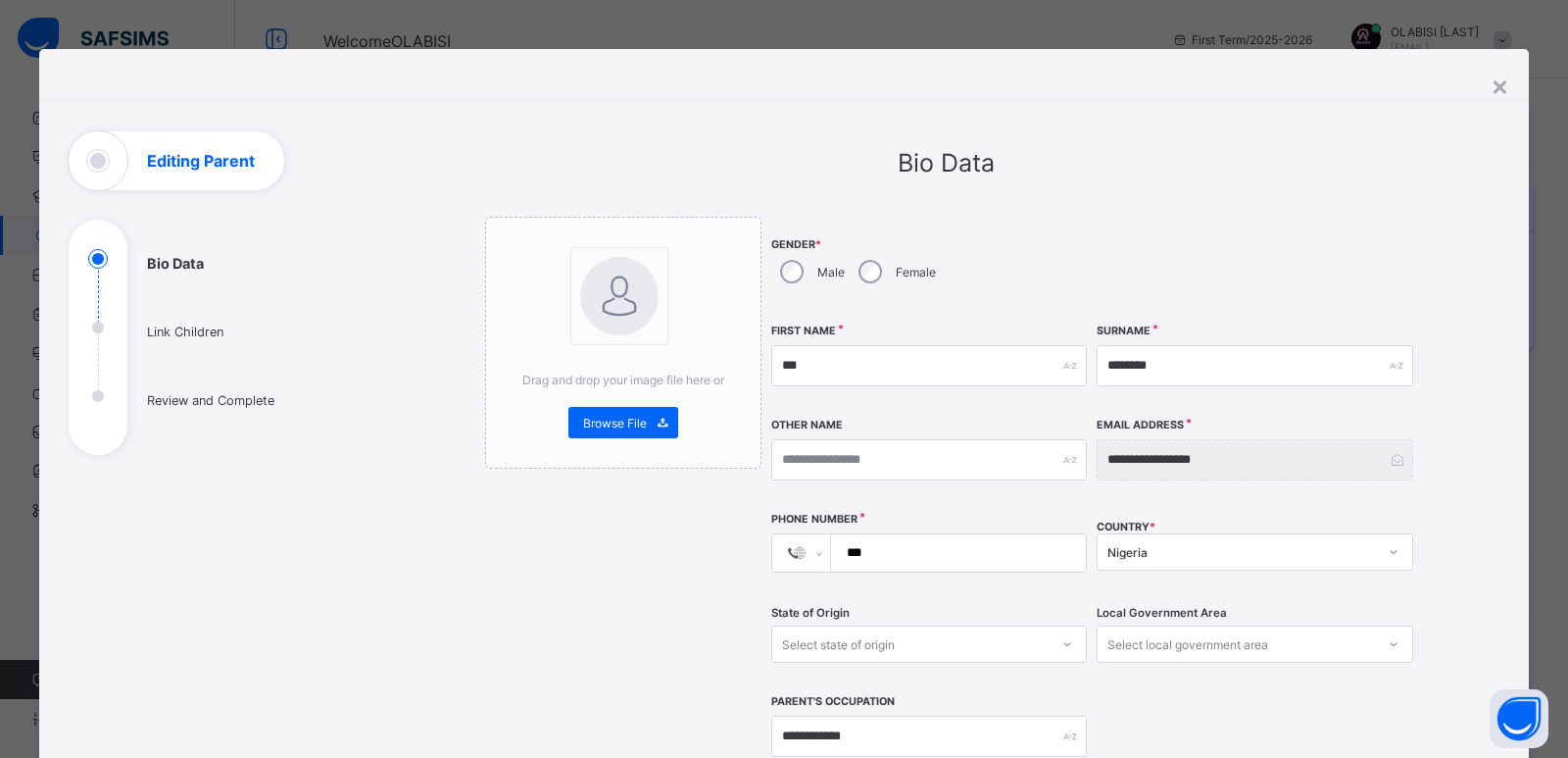 click on "***" at bounding box center (955, 553) 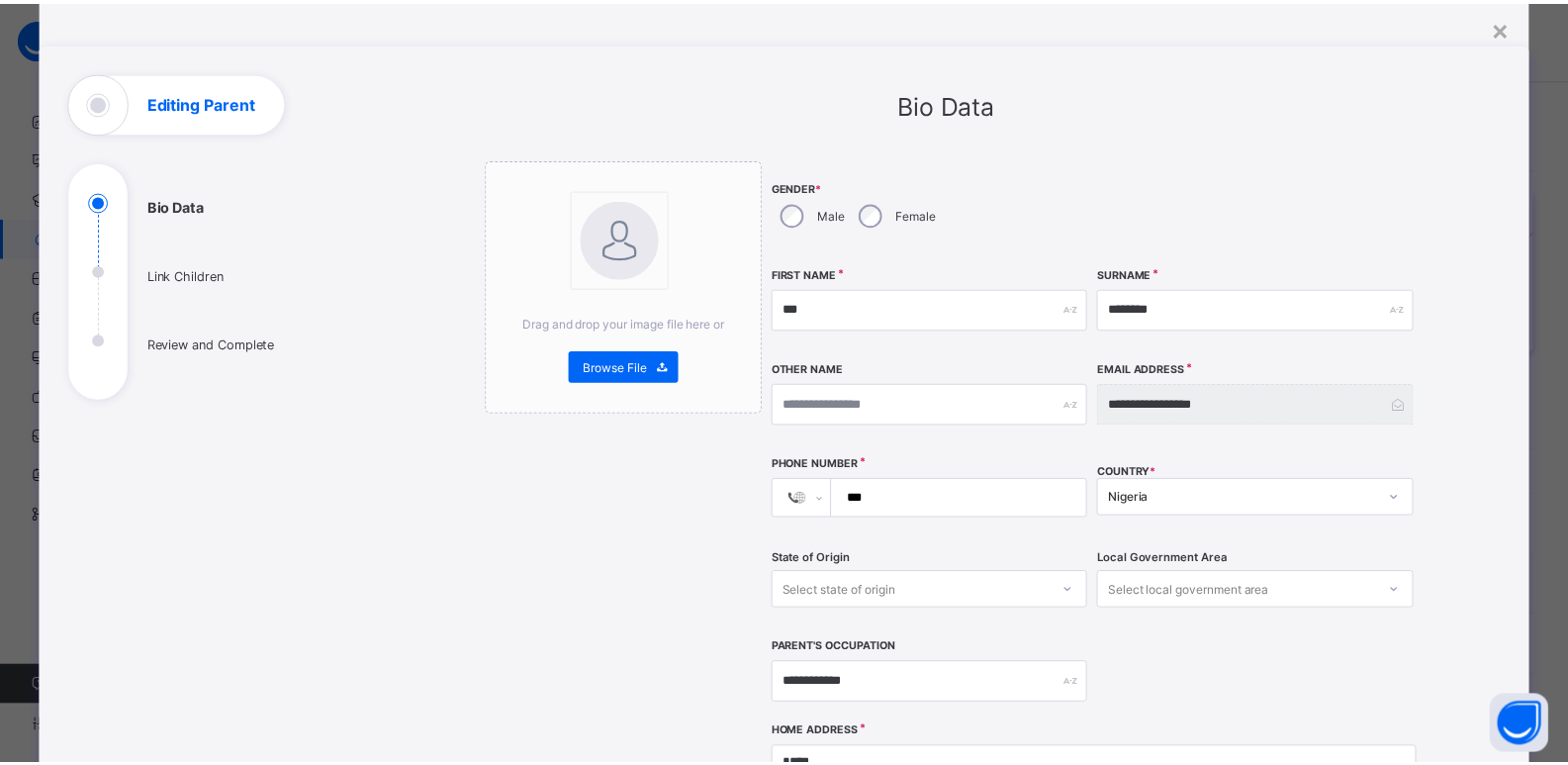 scroll, scrollTop: 0, scrollLeft: 0, axis: both 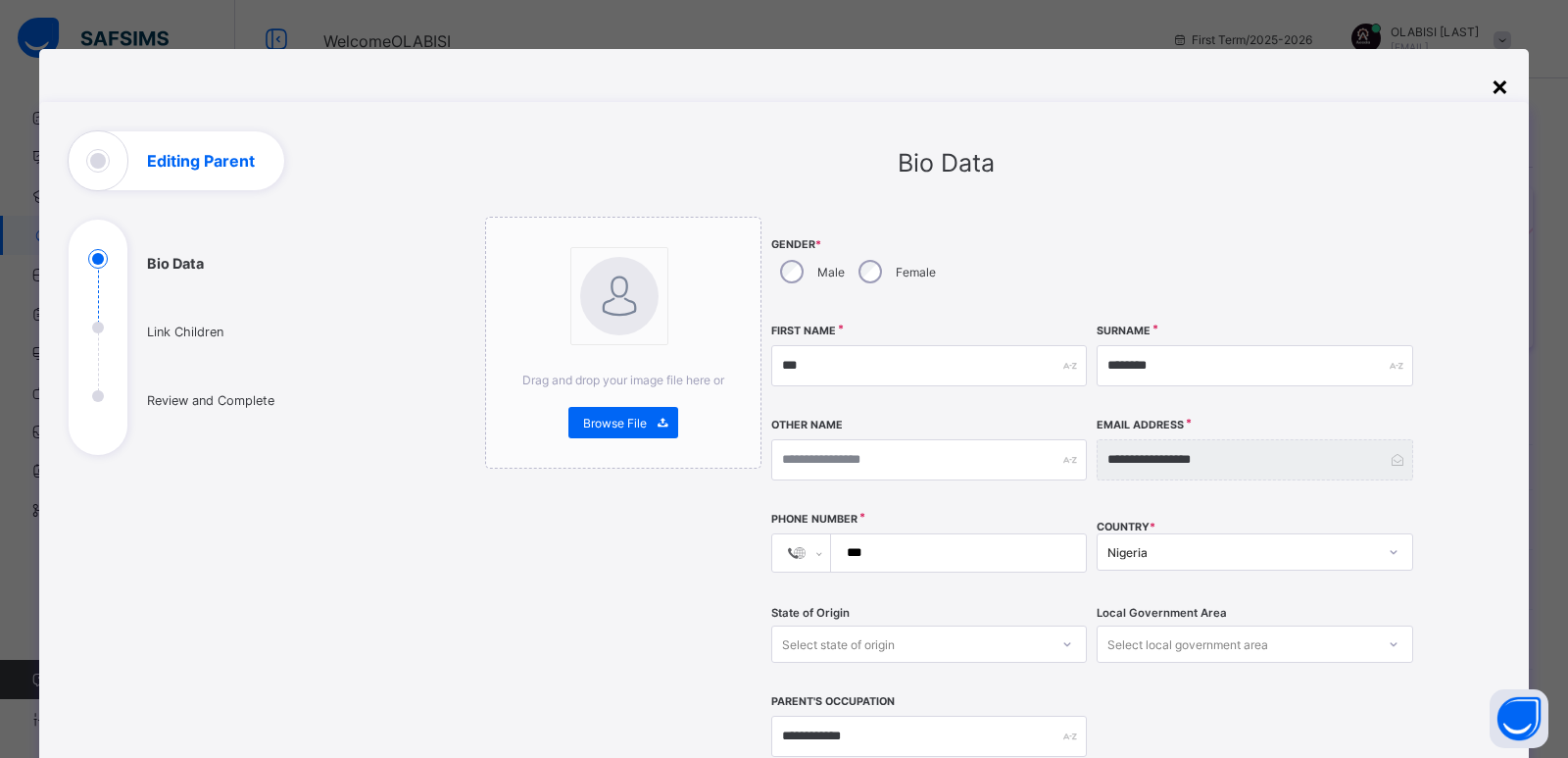 click on "×" at bounding box center (1499, 85) 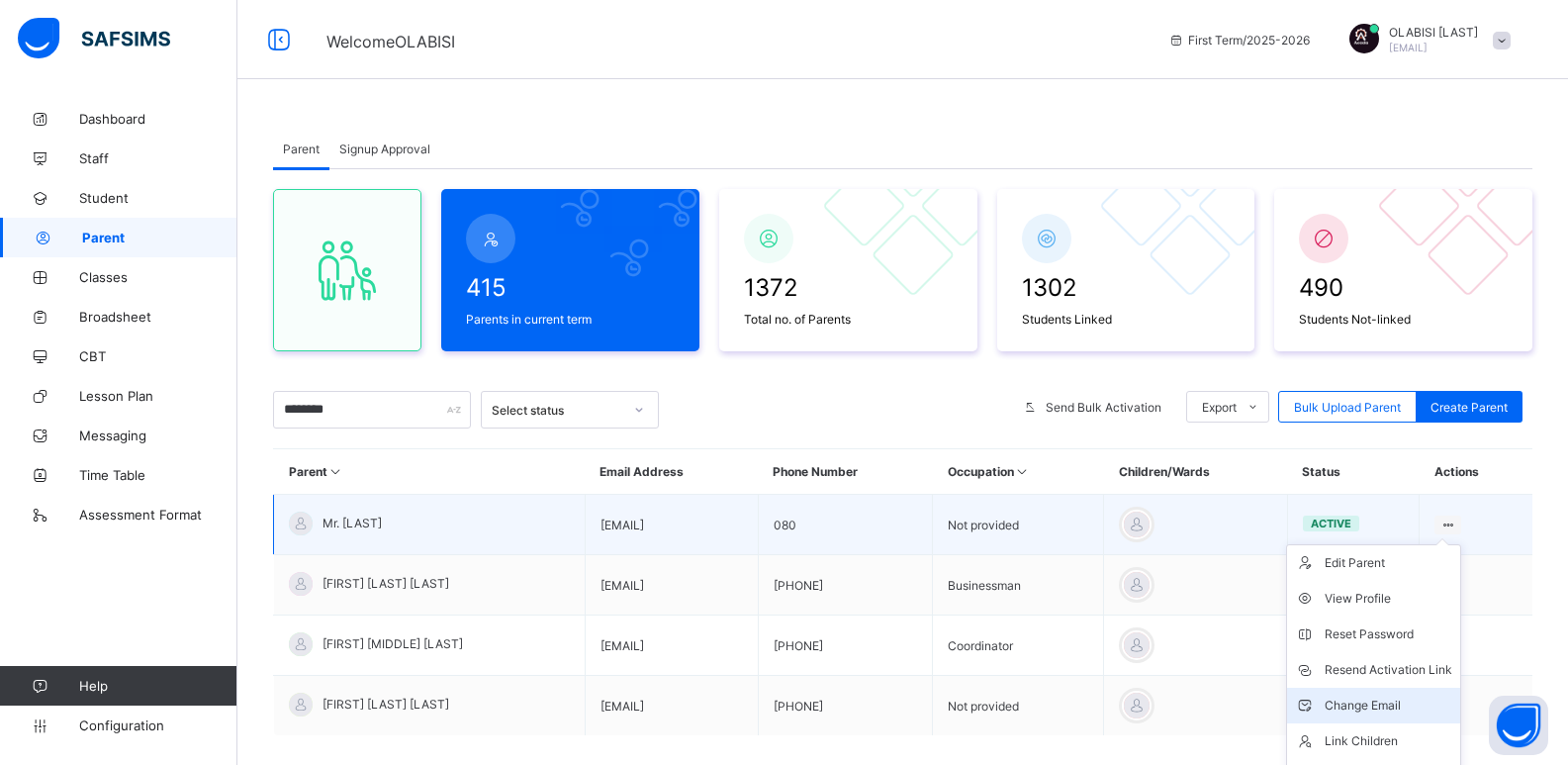click on "Change Email" at bounding box center [1388, 706] 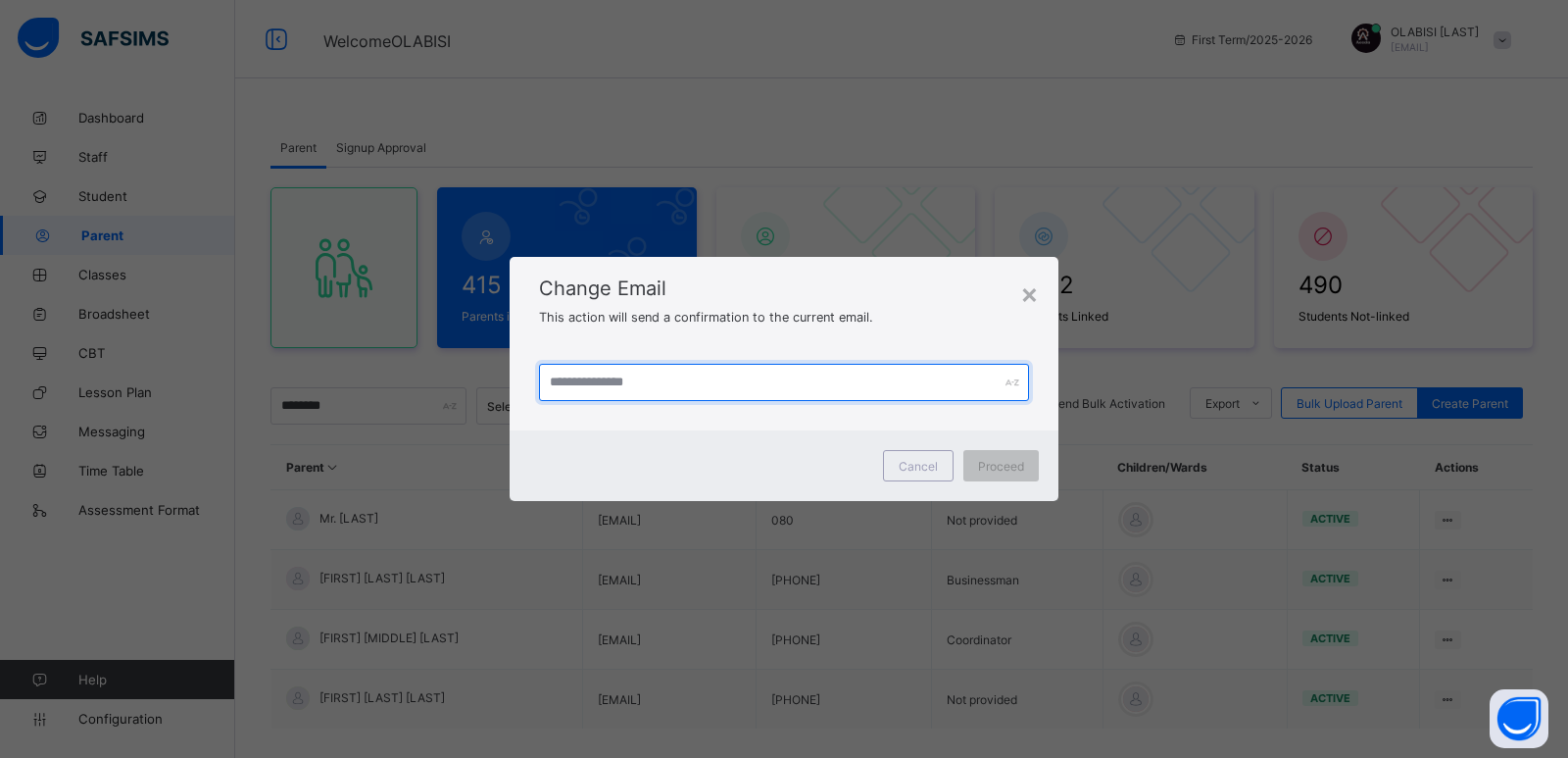 click at bounding box center (784, 382) 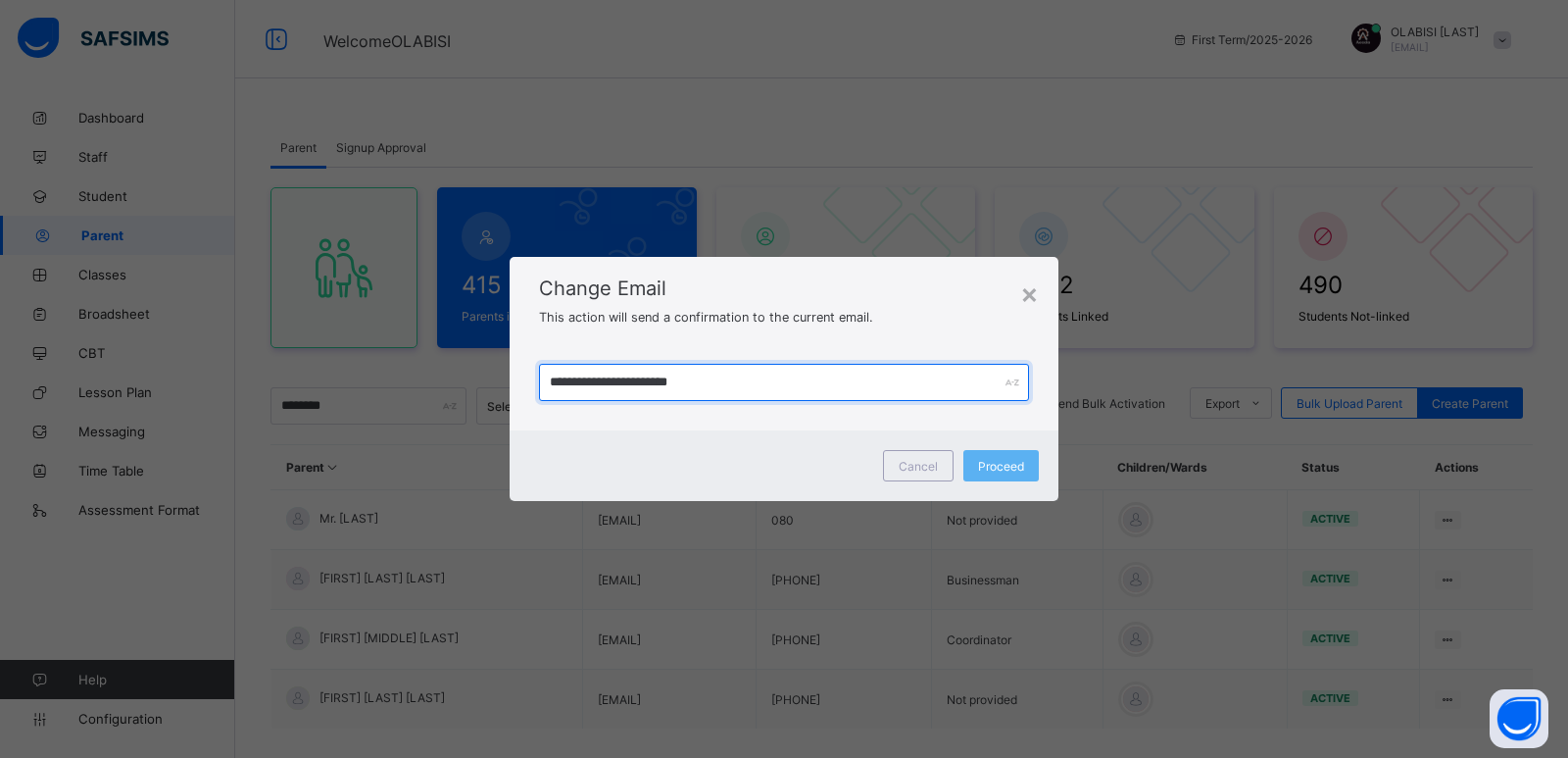 drag, startPoint x: 720, startPoint y: 380, endPoint x: 623, endPoint y: 379, distance: 97.00515 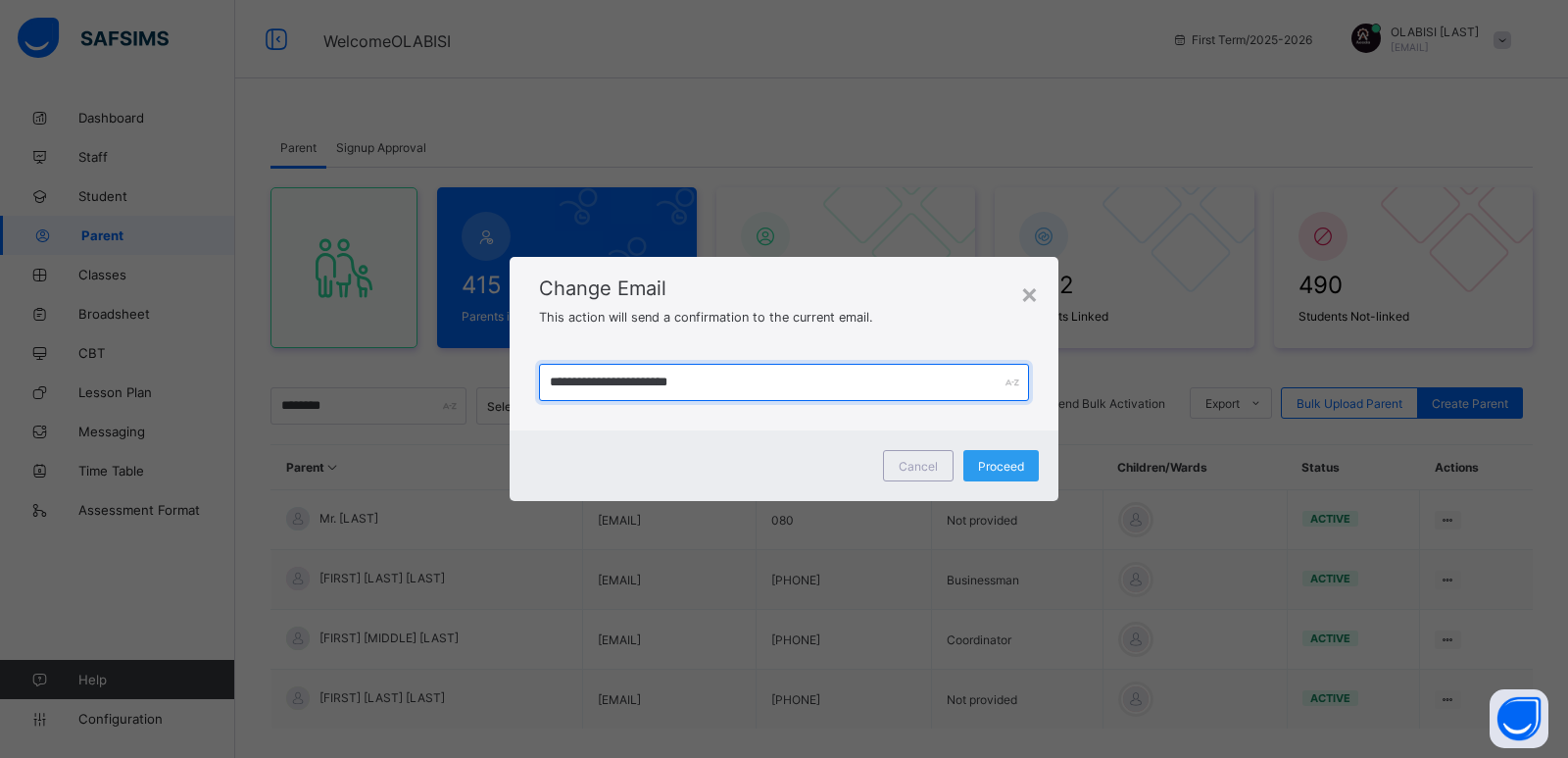 type on "**********" 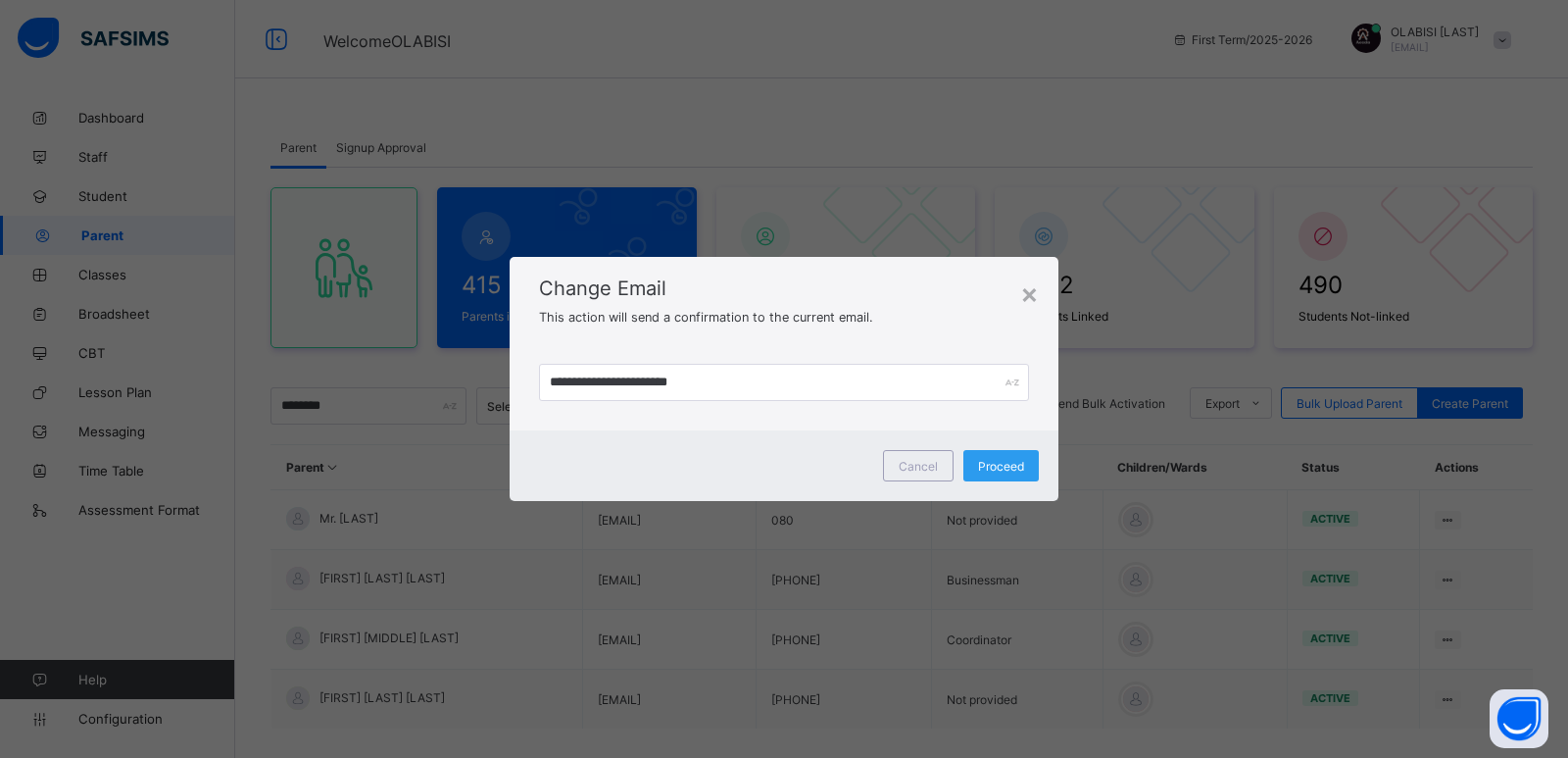 click on "Proceed" at bounding box center [1001, 466] 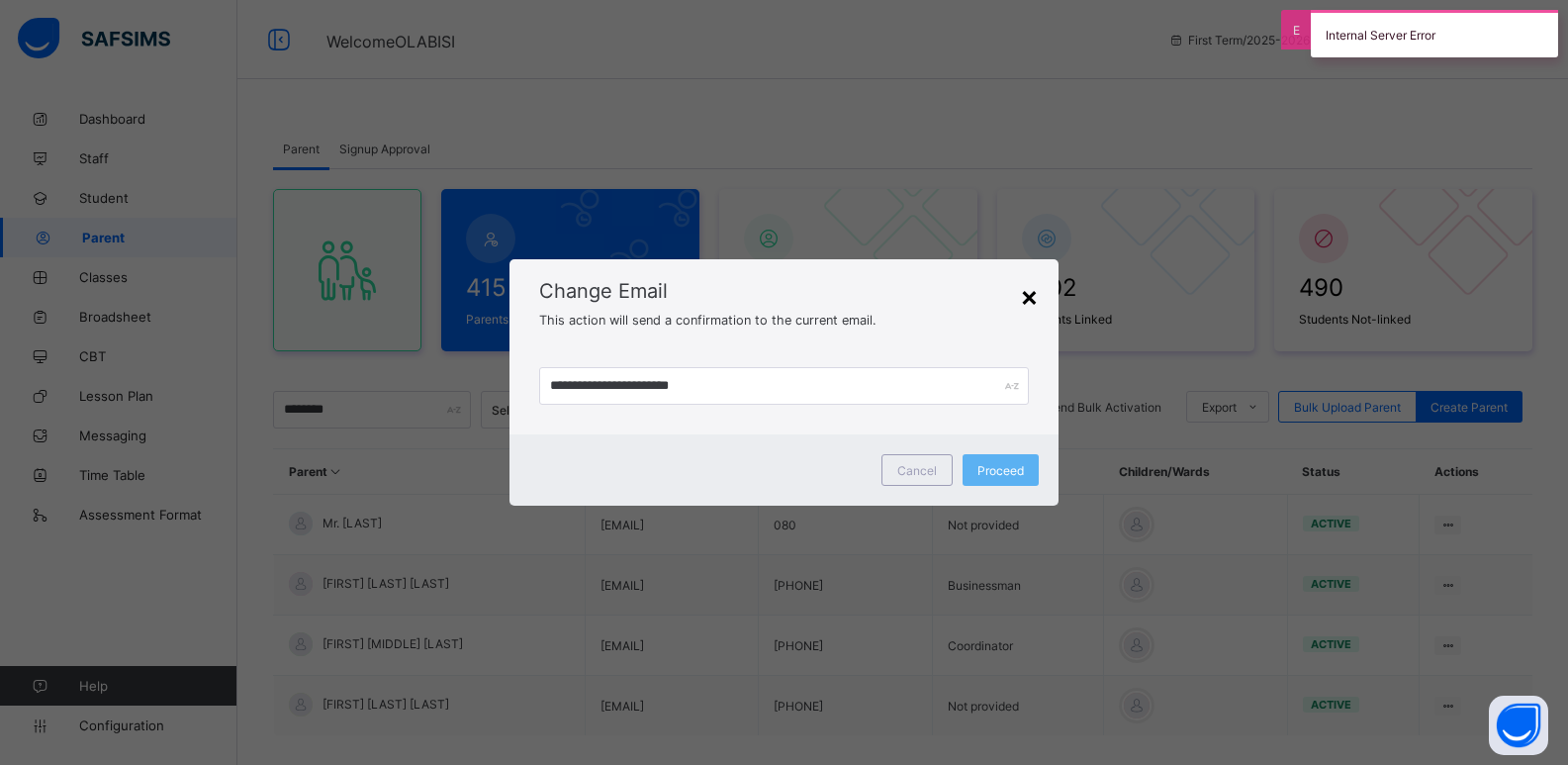 click on "×" at bounding box center (1029, 296) 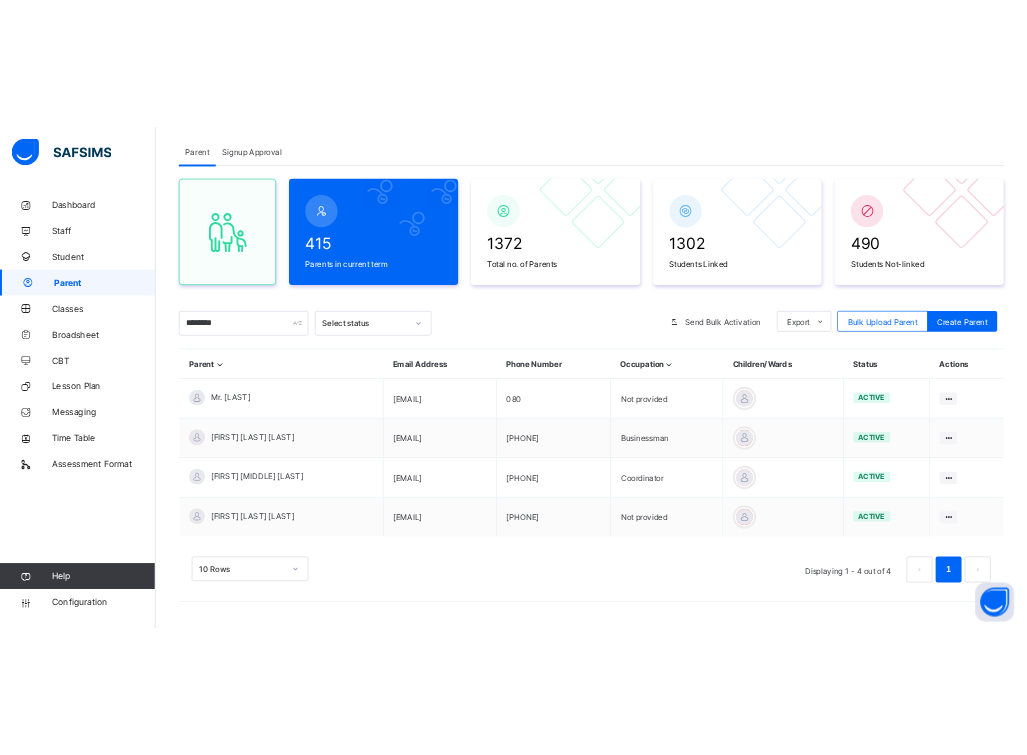 scroll, scrollTop: 0, scrollLeft: 0, axis: both 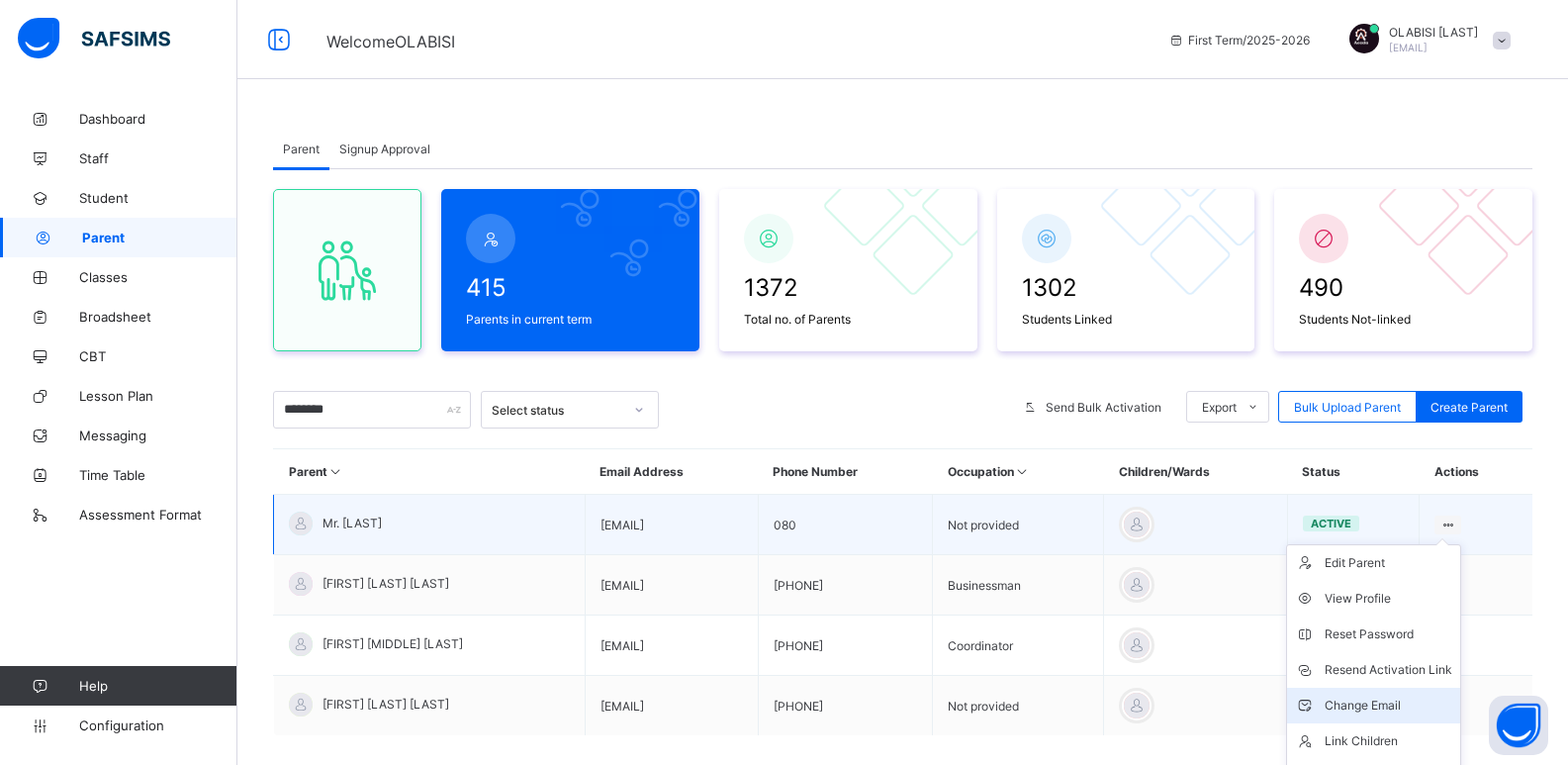 click on "Change Email" at bounding box center [1388, 706] 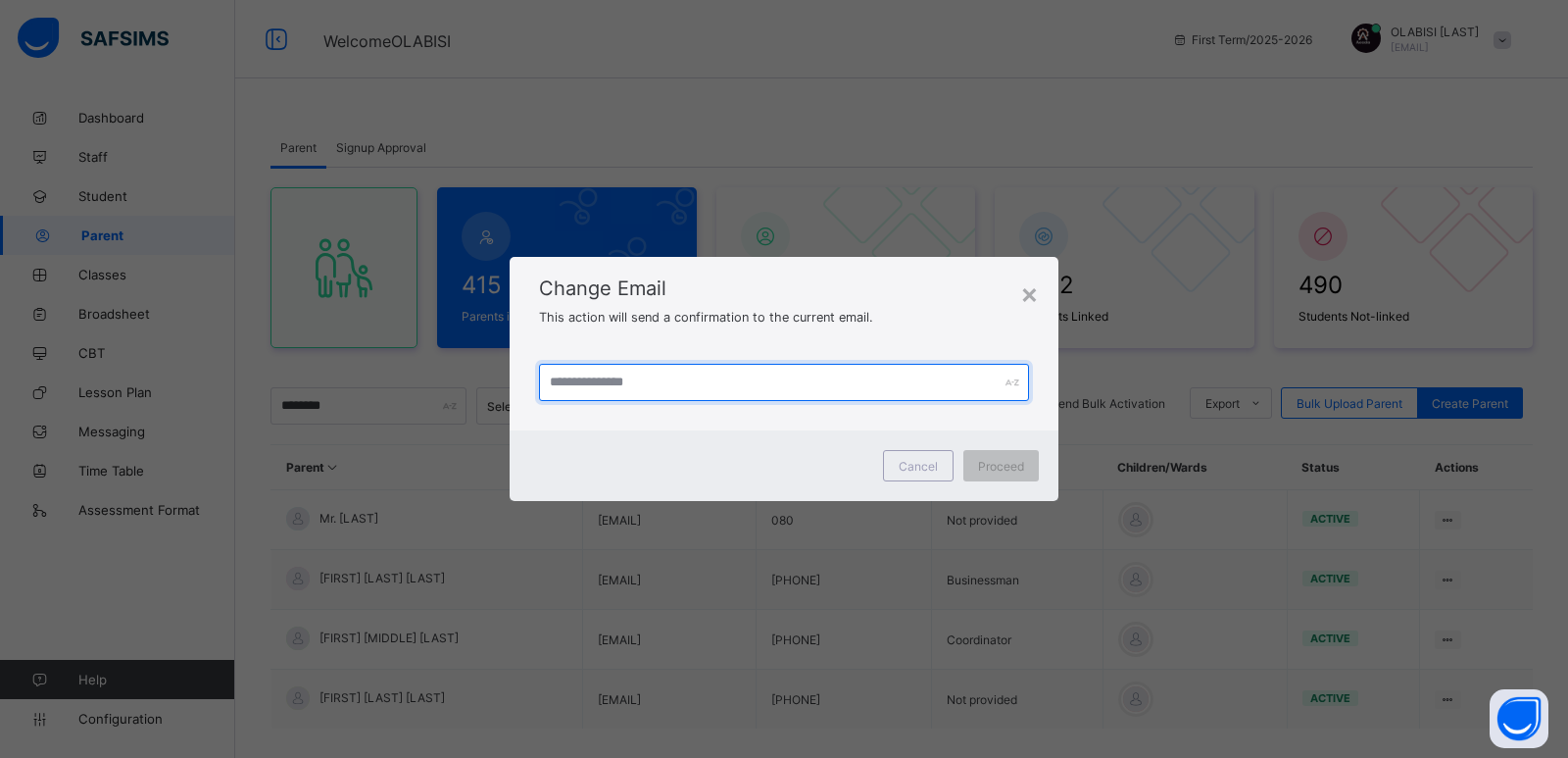 click at bounding box center [784, 382] 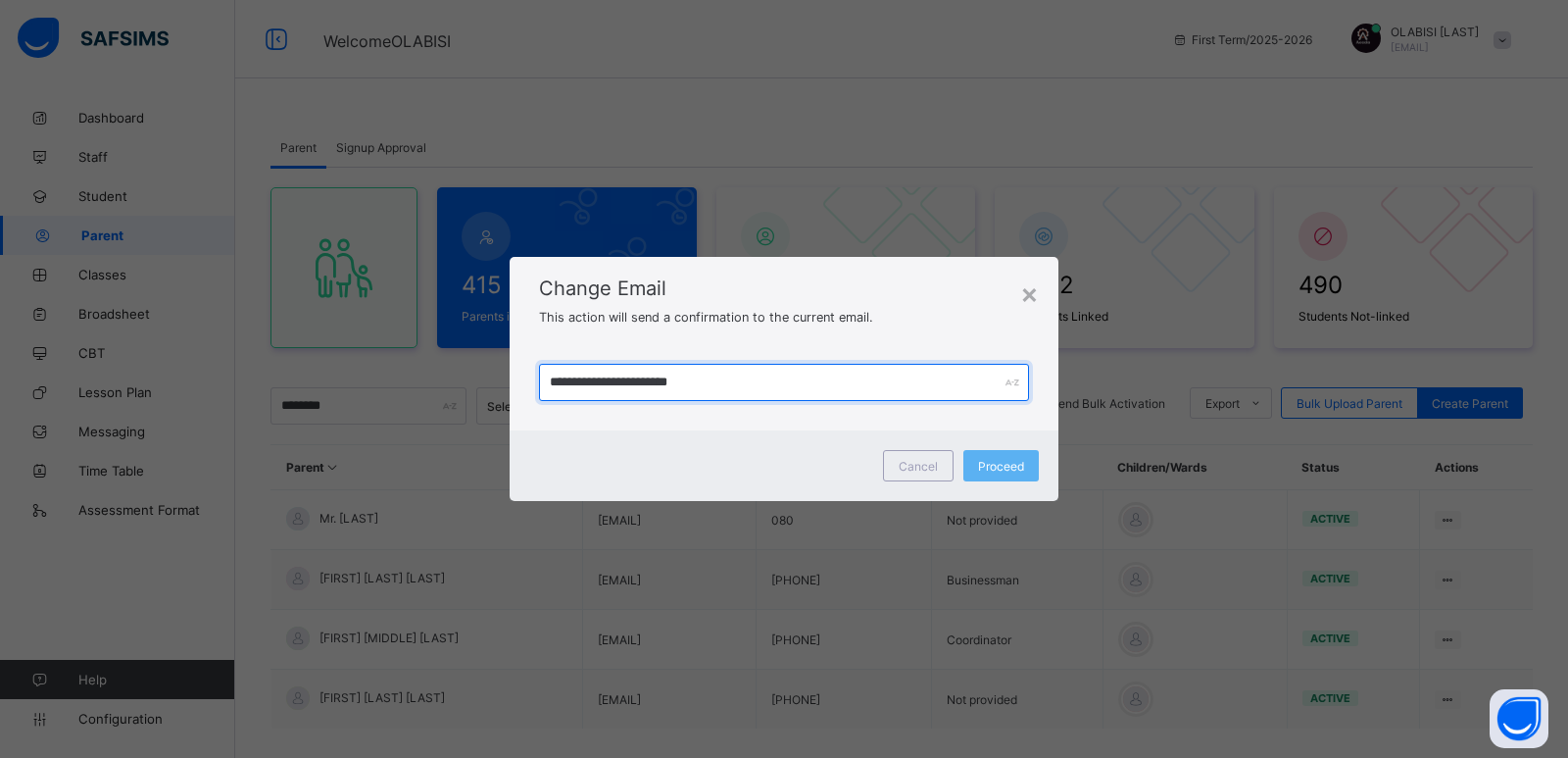 drag, startPoint x: 634, startPoint y: 387, endPoint x: 530, endPoint y: 382, distance: 104.12012 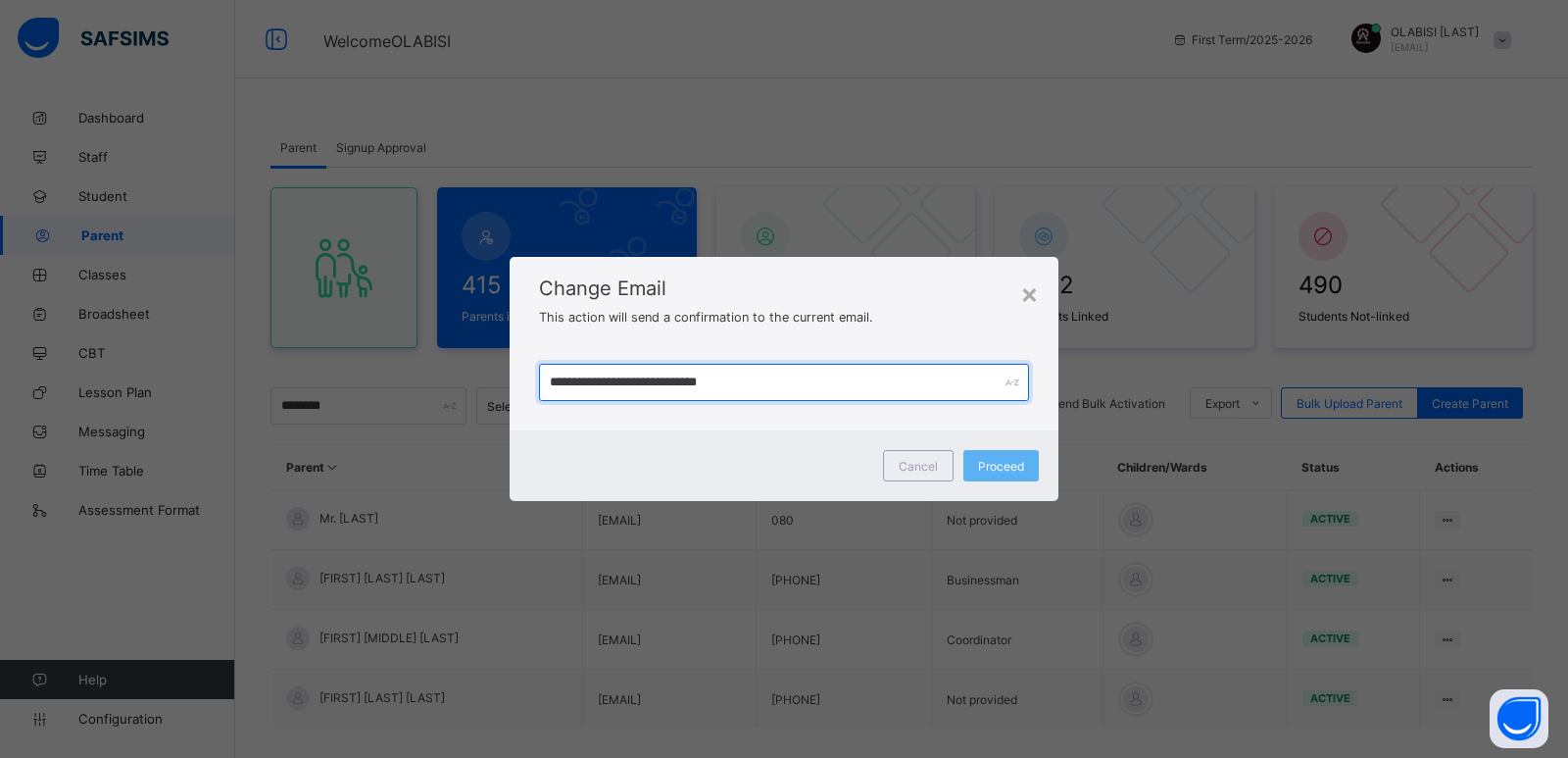 drag, startPoint x: 758, startPoint y: 381, endPoint x: 436, endPoint y: 401, distance: 322.6205 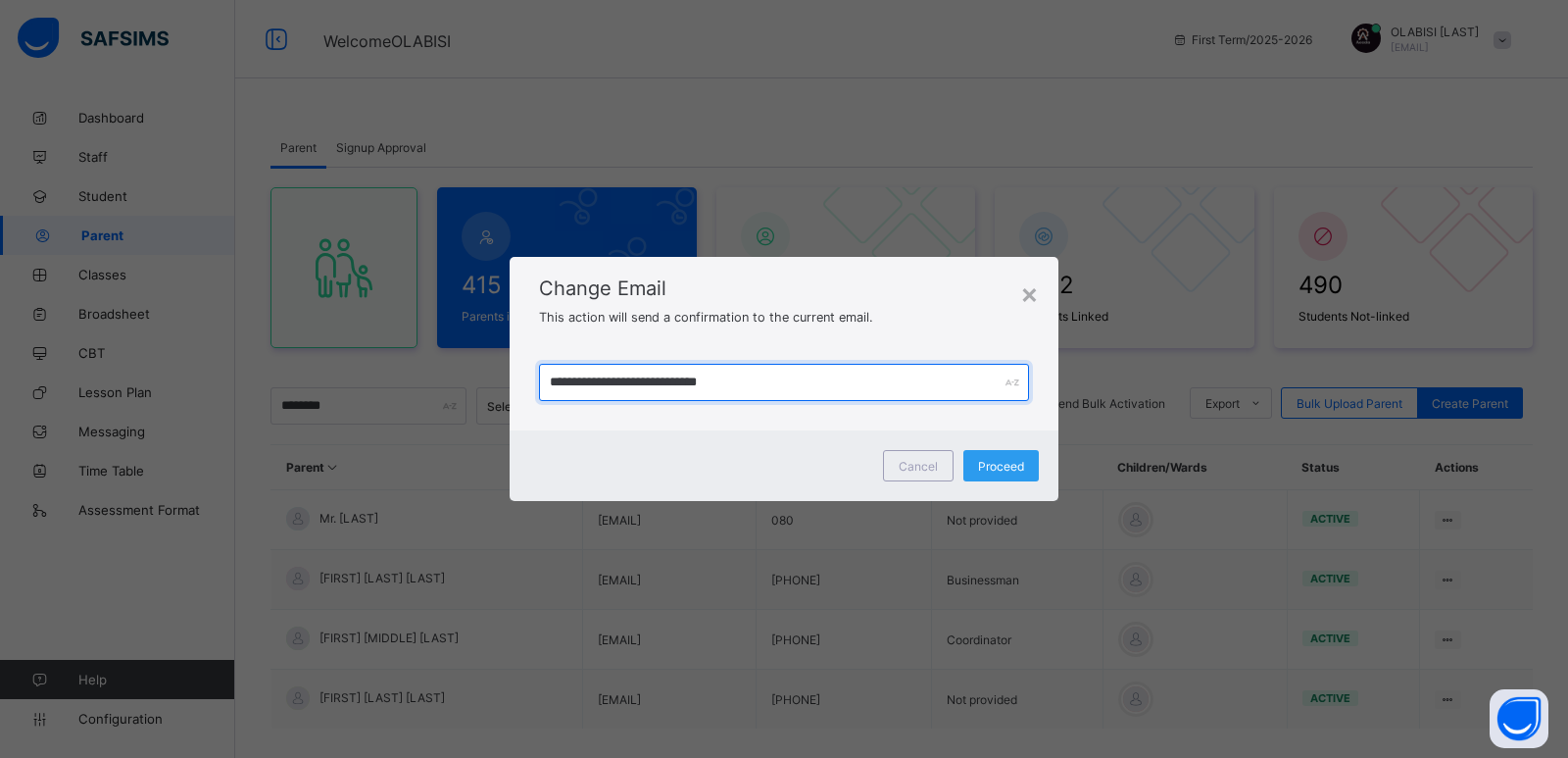 type on "**********" 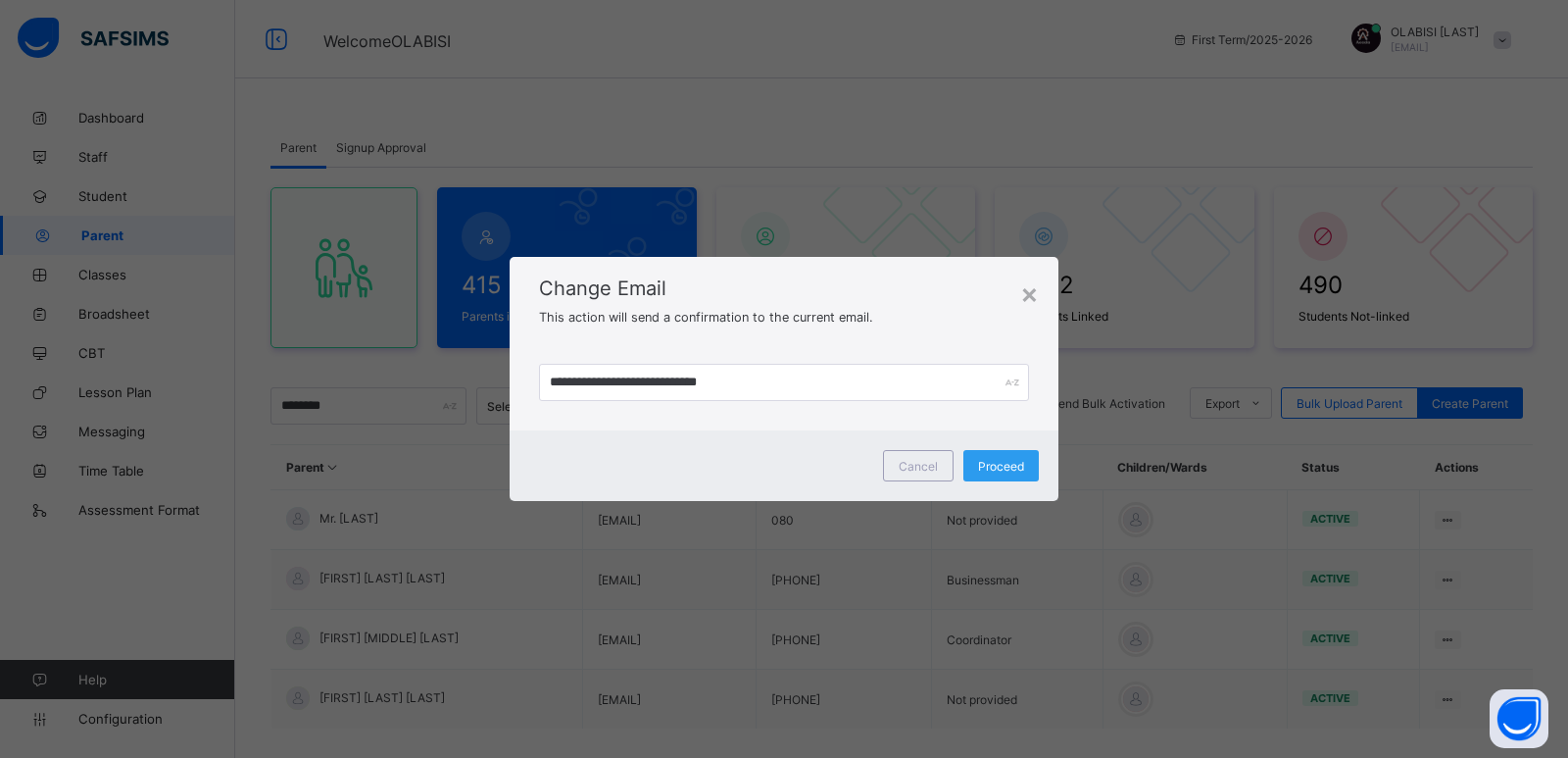 click on "Proceed" at bounding box center [1001, 466] 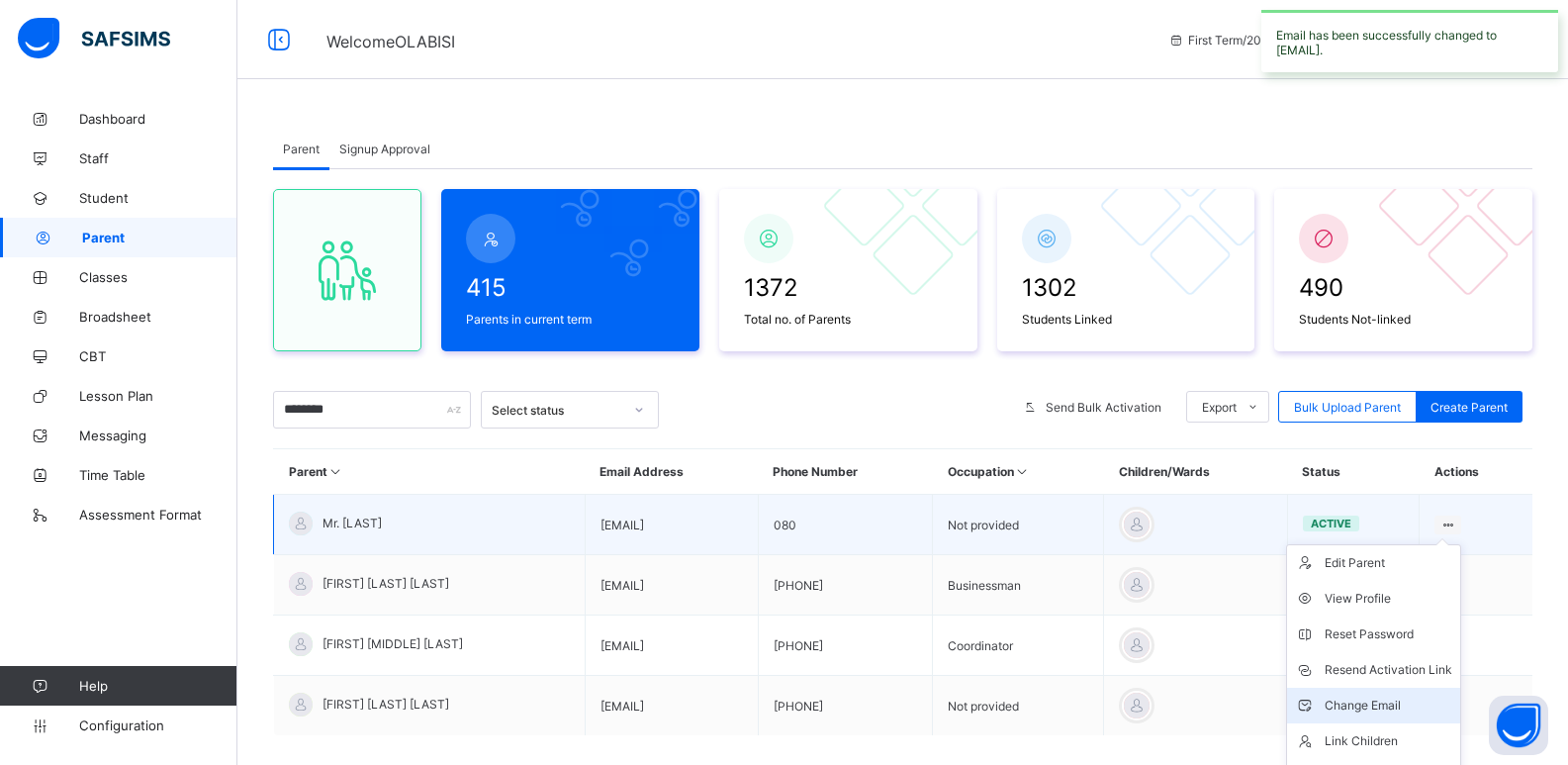 click on "Change Email" at bounding box center [1388, 706] 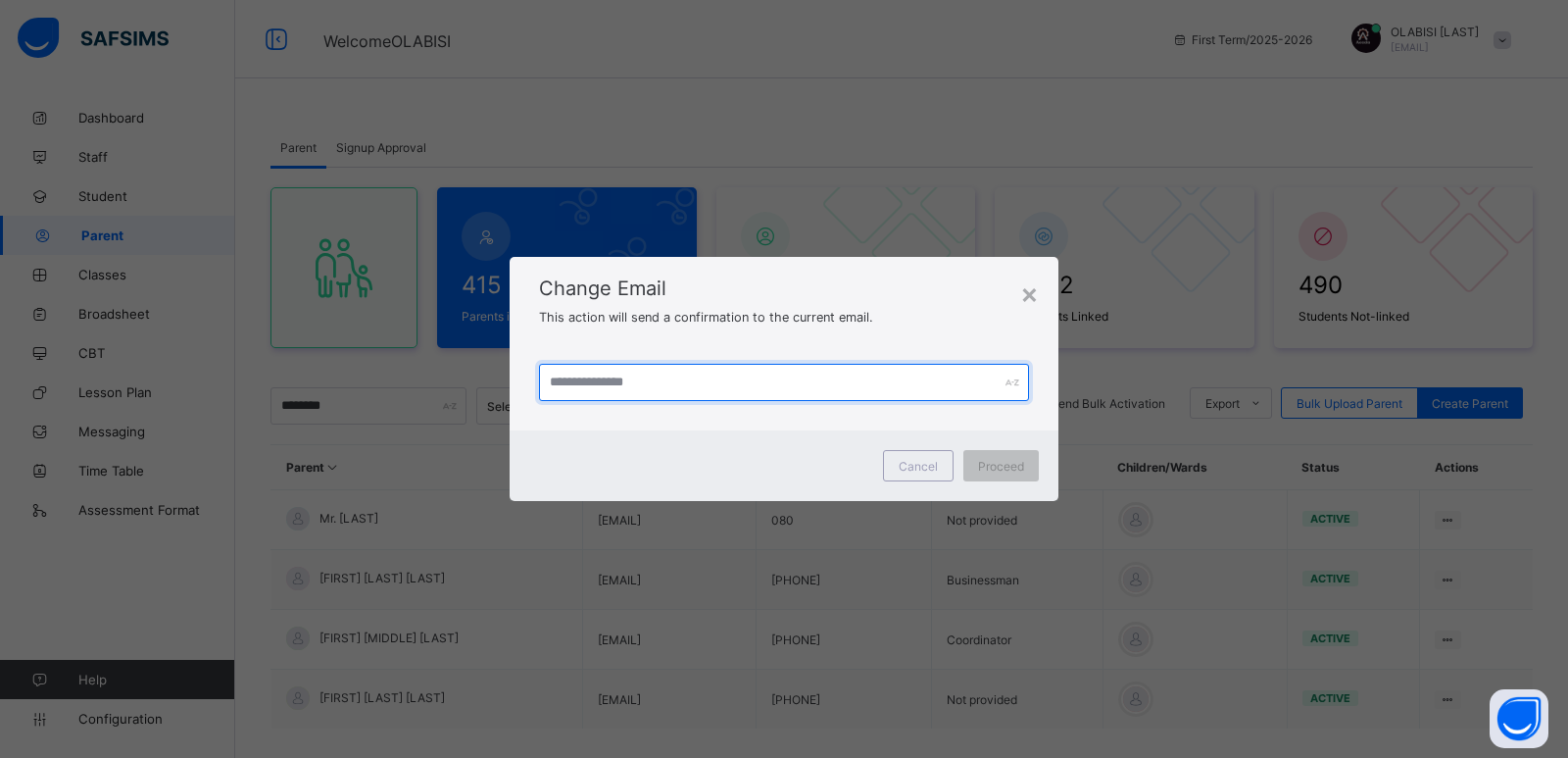 click at bounding box center (784, 382) 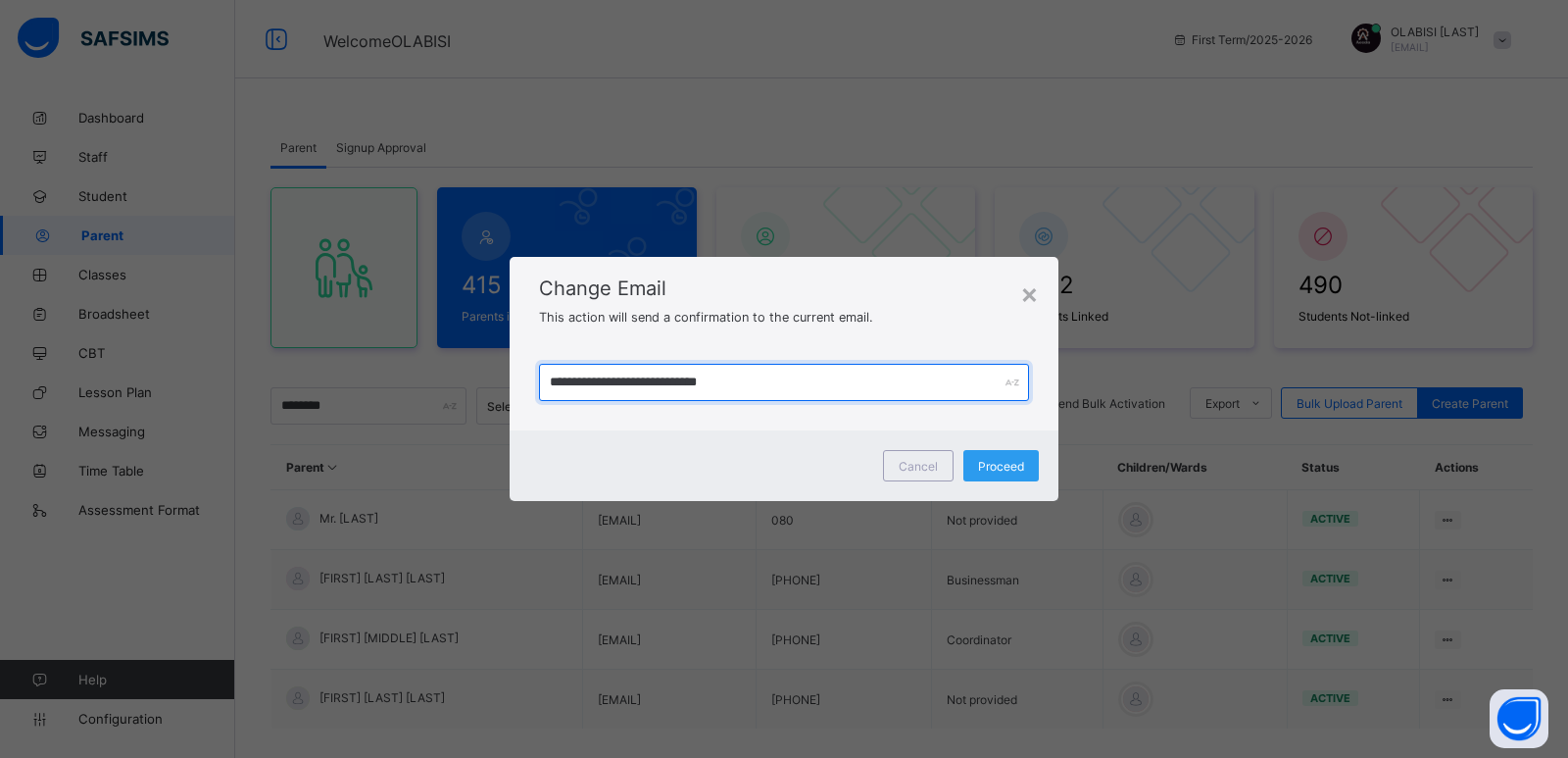 type on "**********" 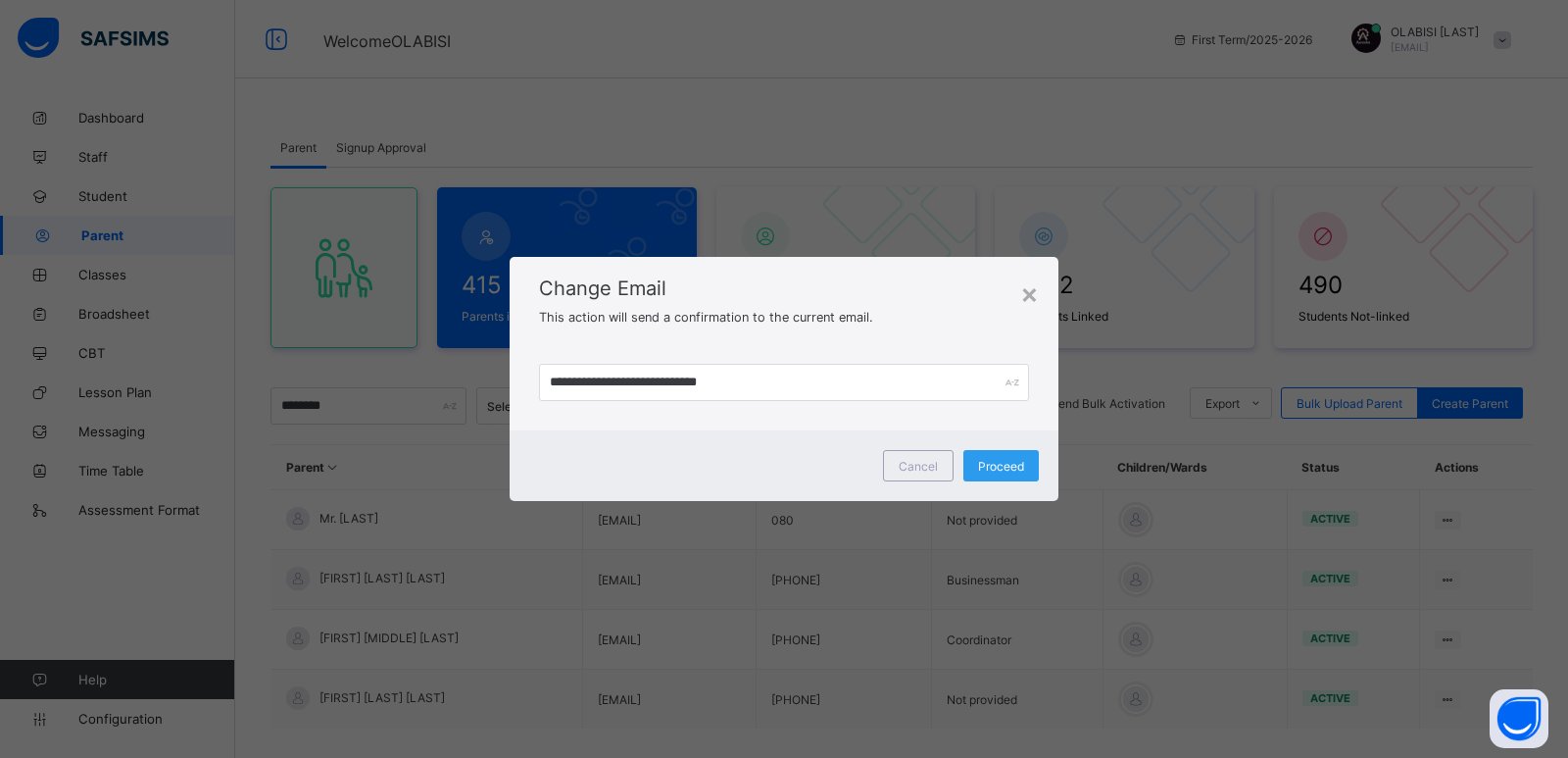 click on "Proceed" at bounding box center [1001, 466] 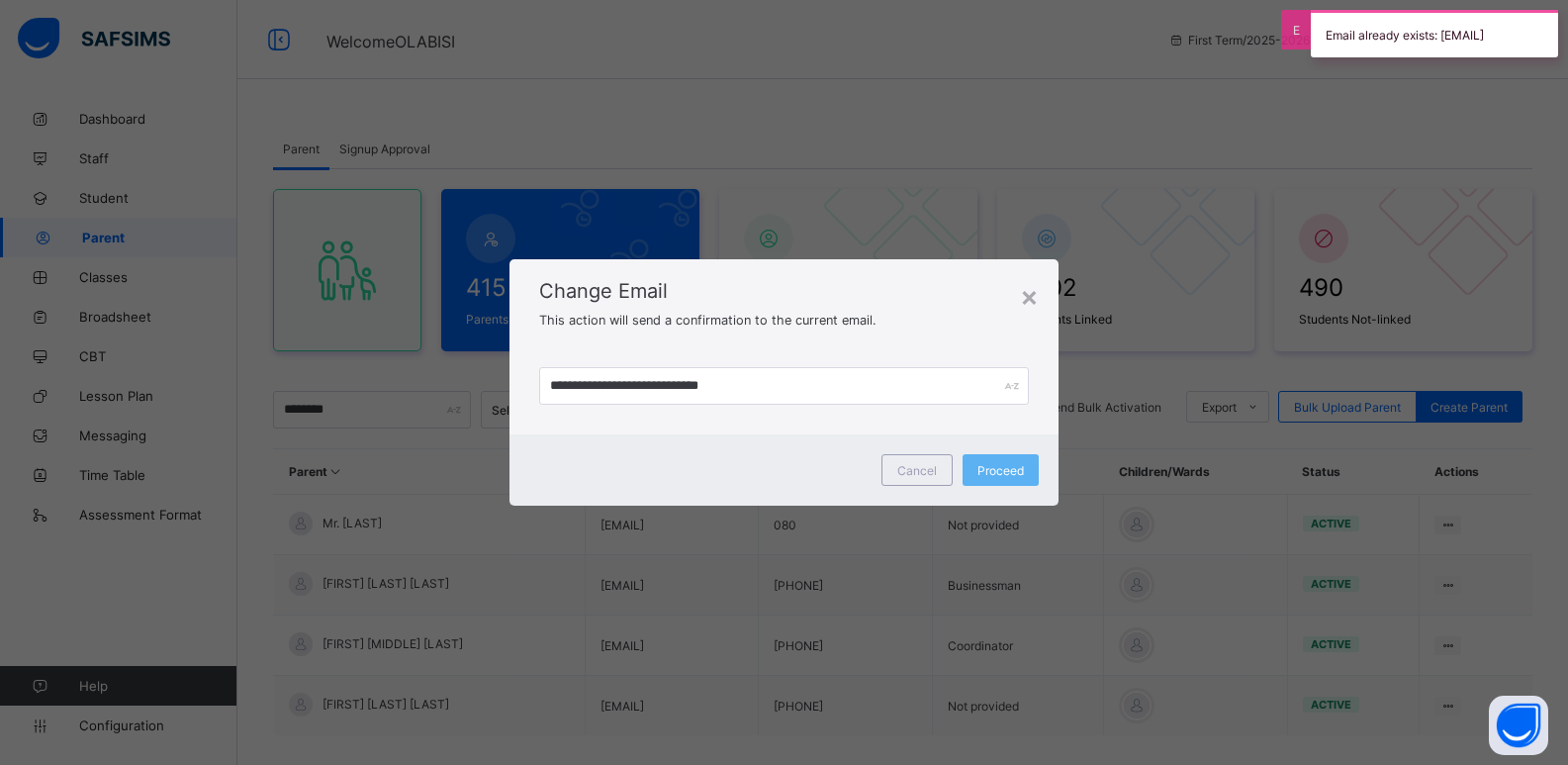 click on "**********" at bounding box center [784, 382] 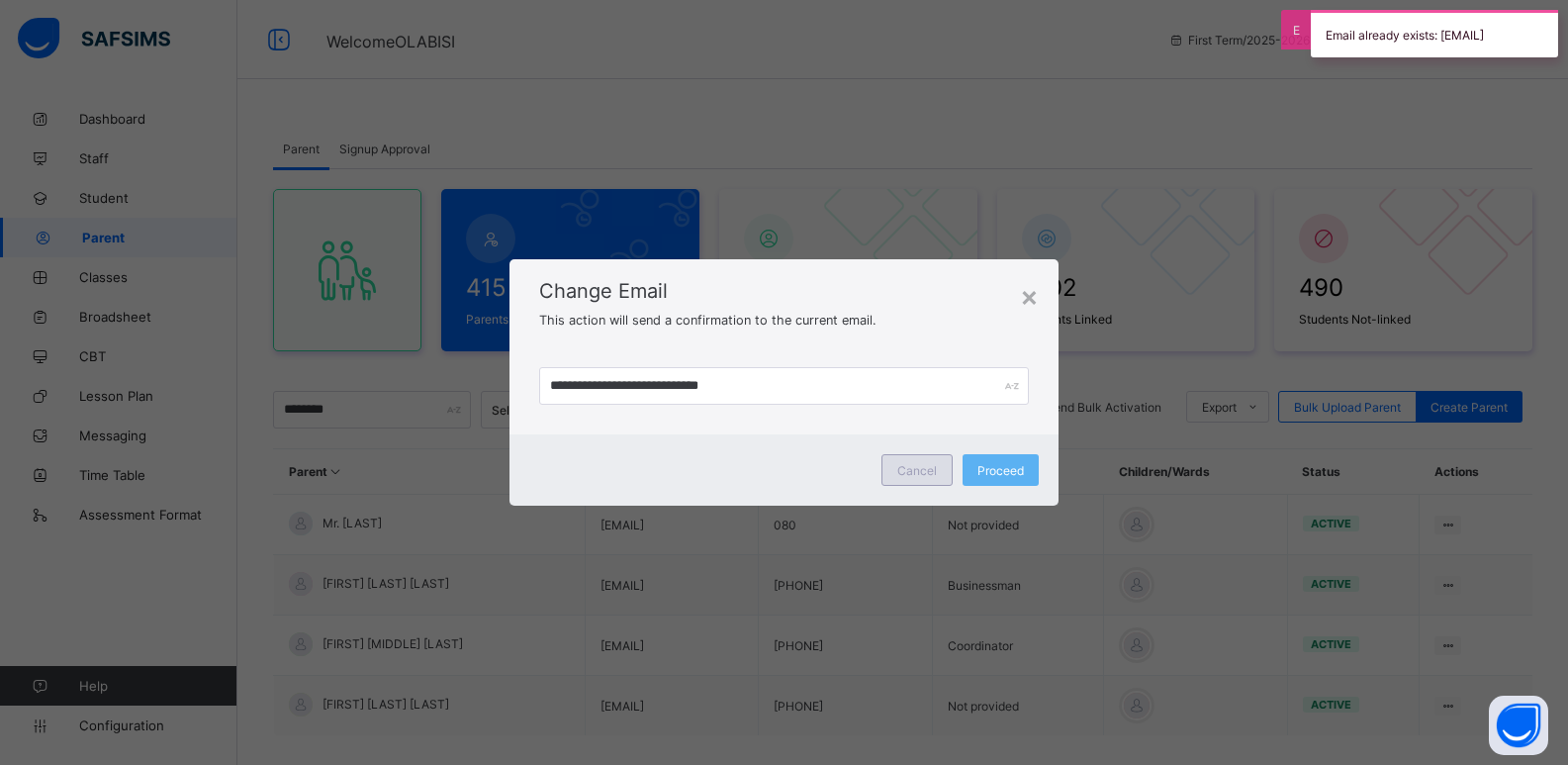 click on "Cancel" at bounding box center [917, 470] 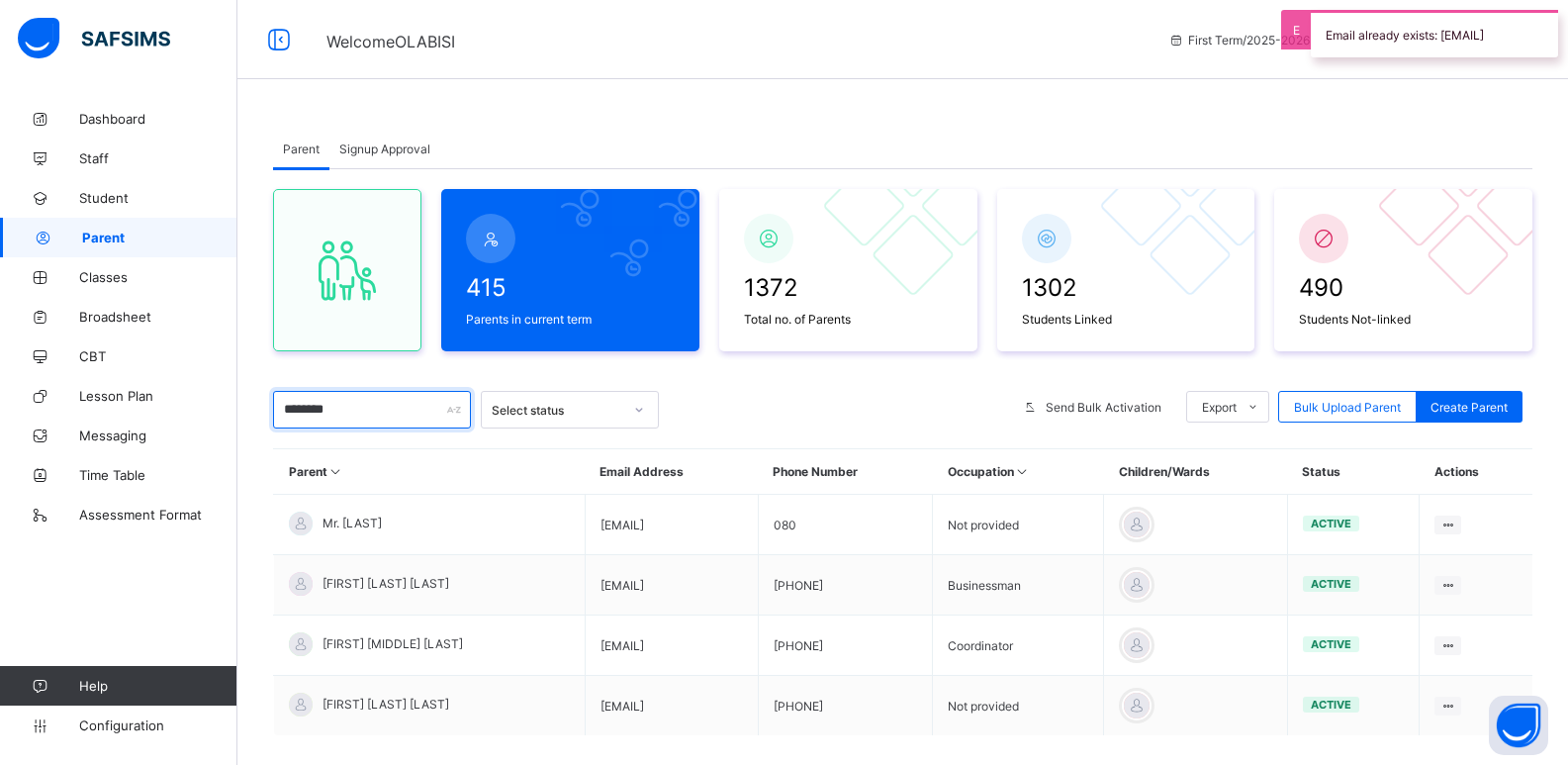 click on "********" at bounding box center (372, 410) 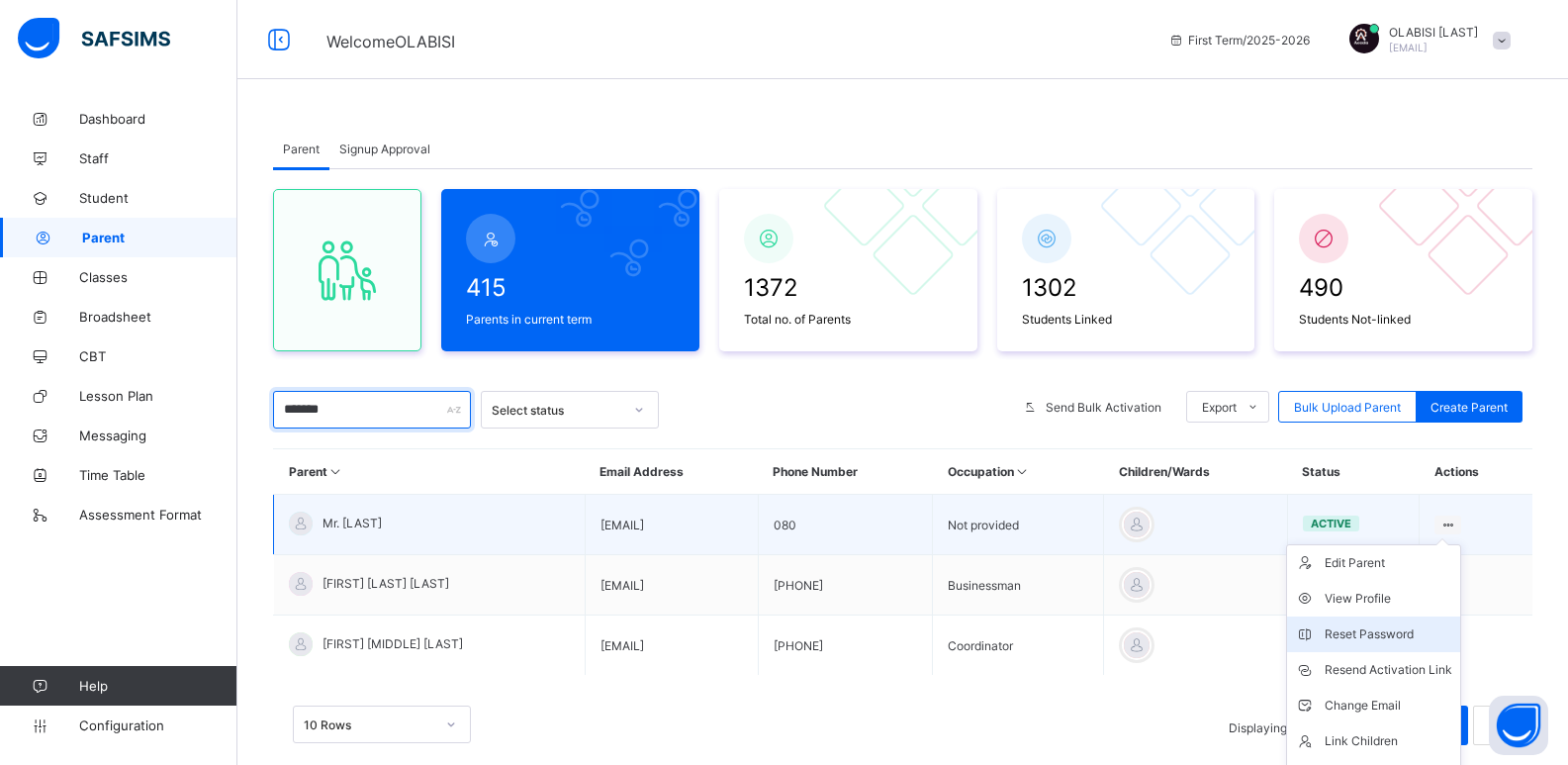 type on "*******" 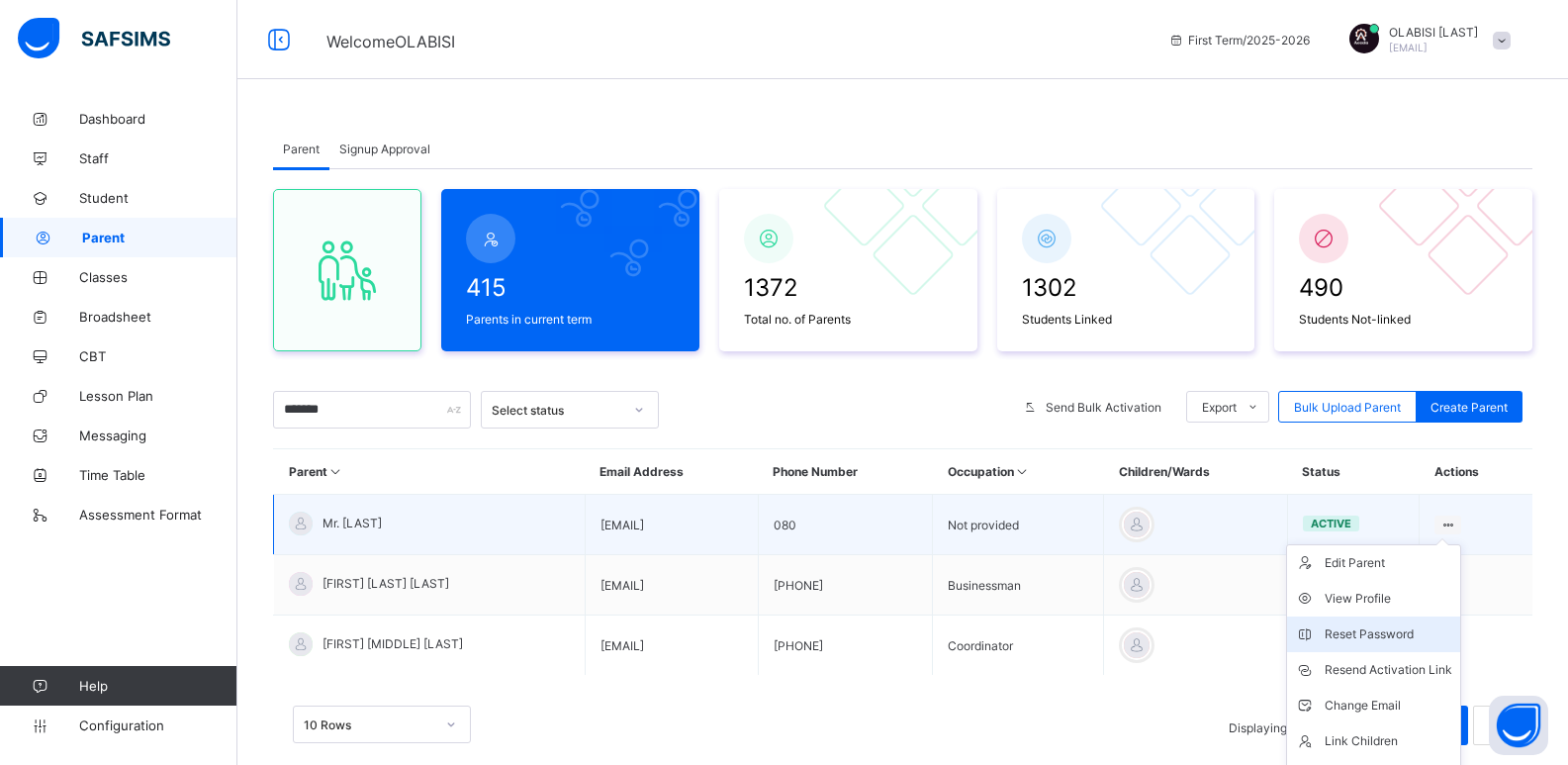 click on "Reset Password" at bounding box center (1388, 634) 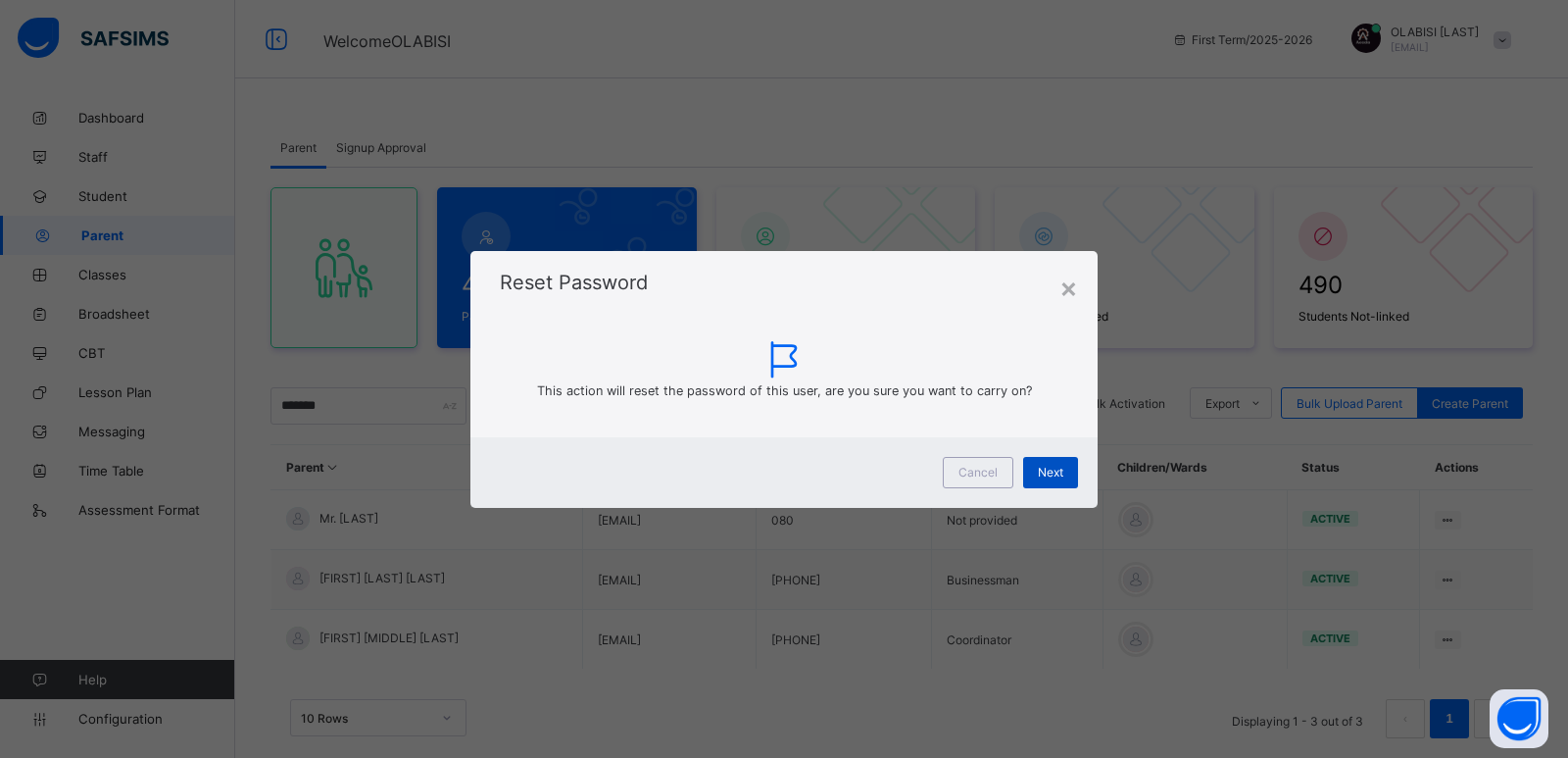 click on "Next" at bounding box center (1051, 472) 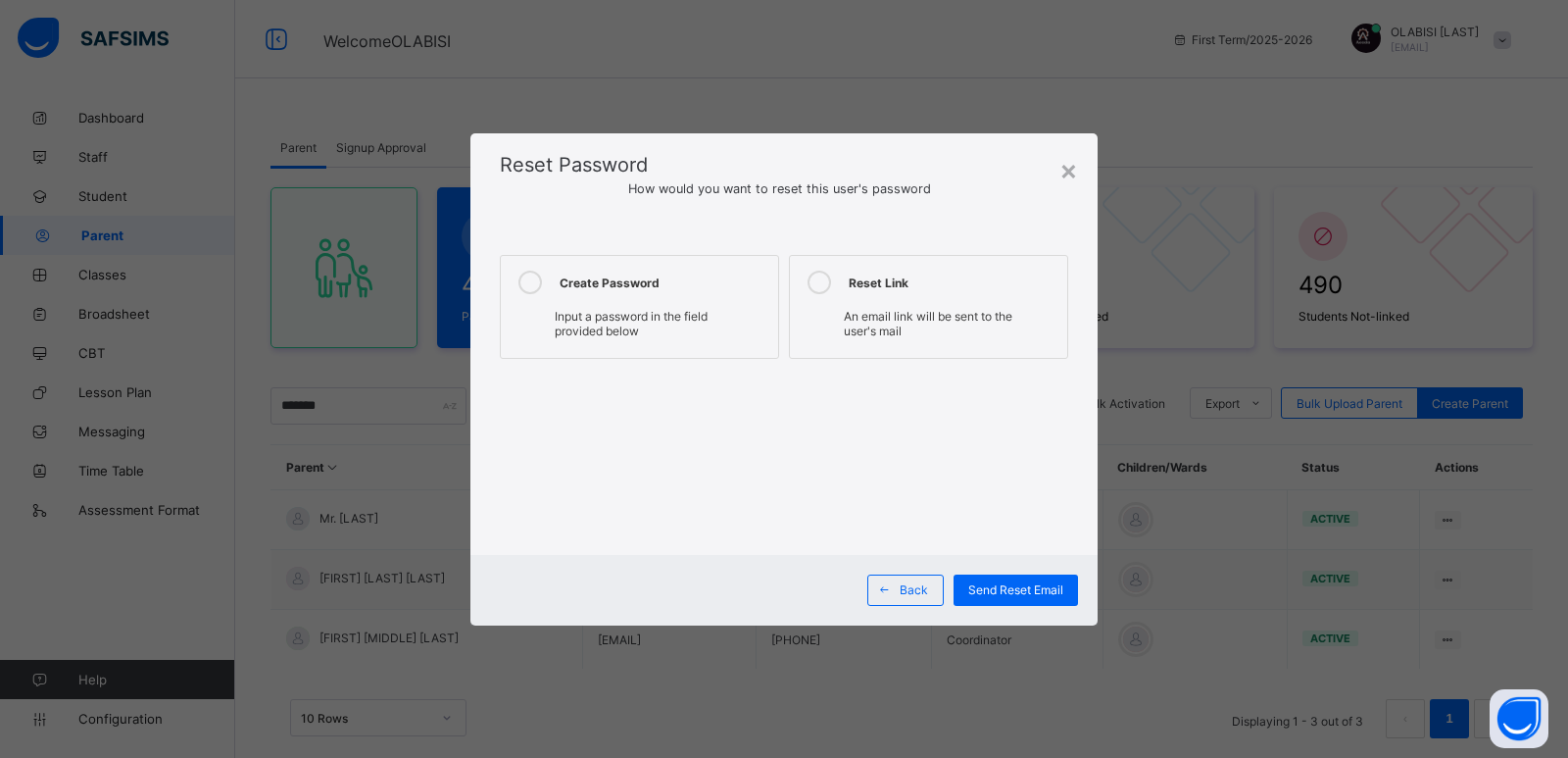 click on "Create Password Input a password in the field provided below" at bounding box center (639, 307) 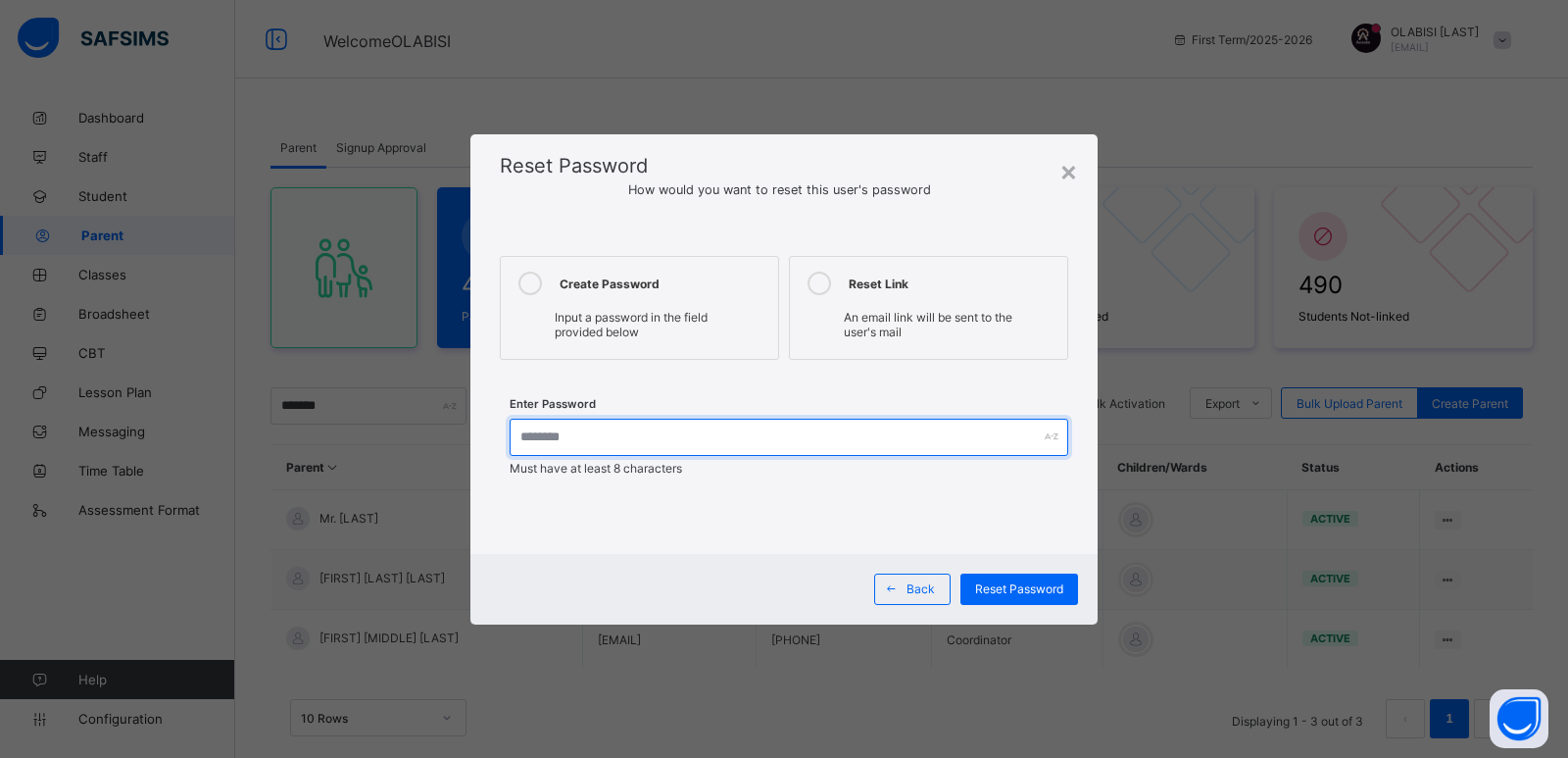 click at bounding box center [789, 437] 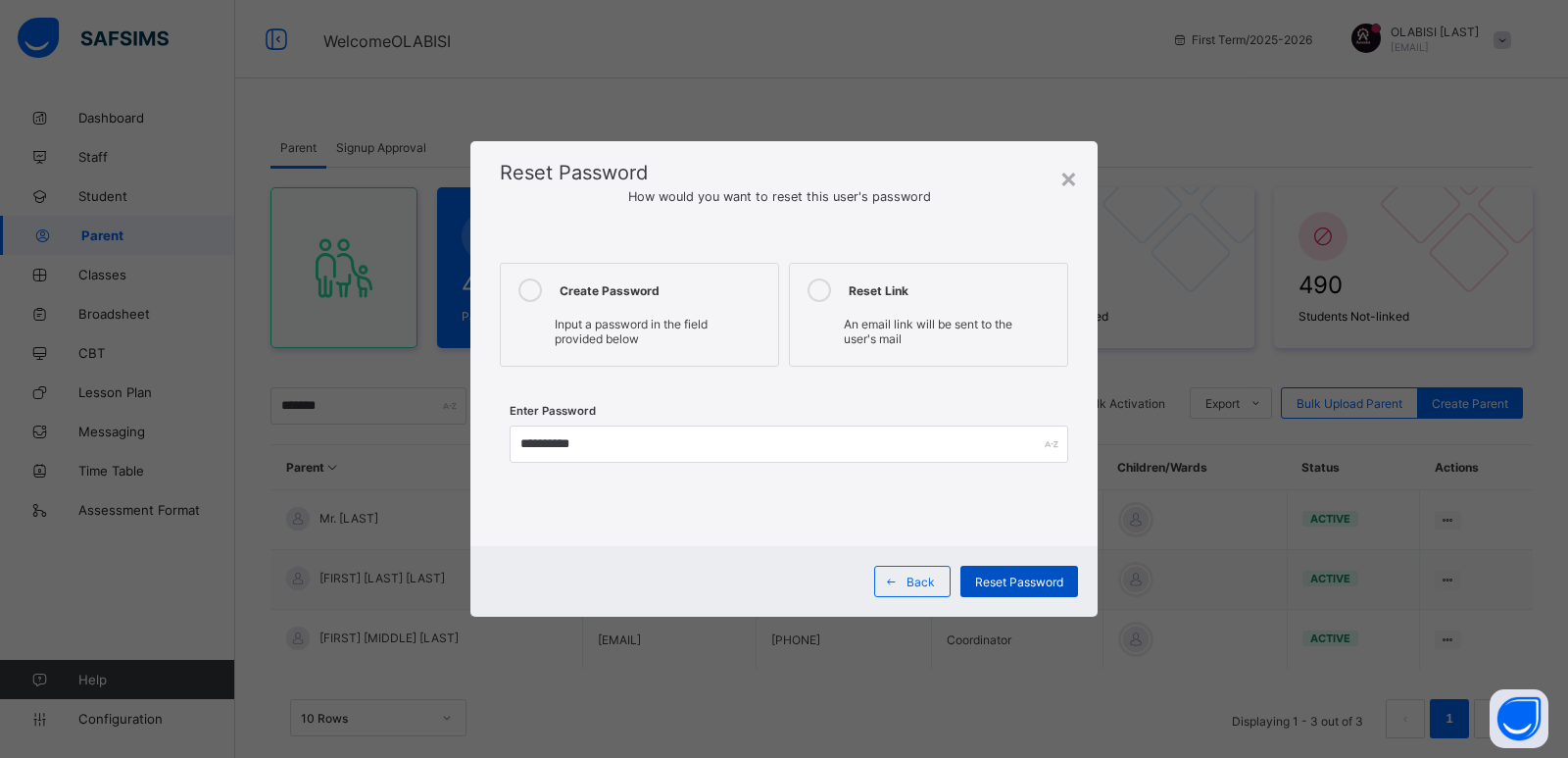 click on "Reset Password" at bounding box center (1019, 581) 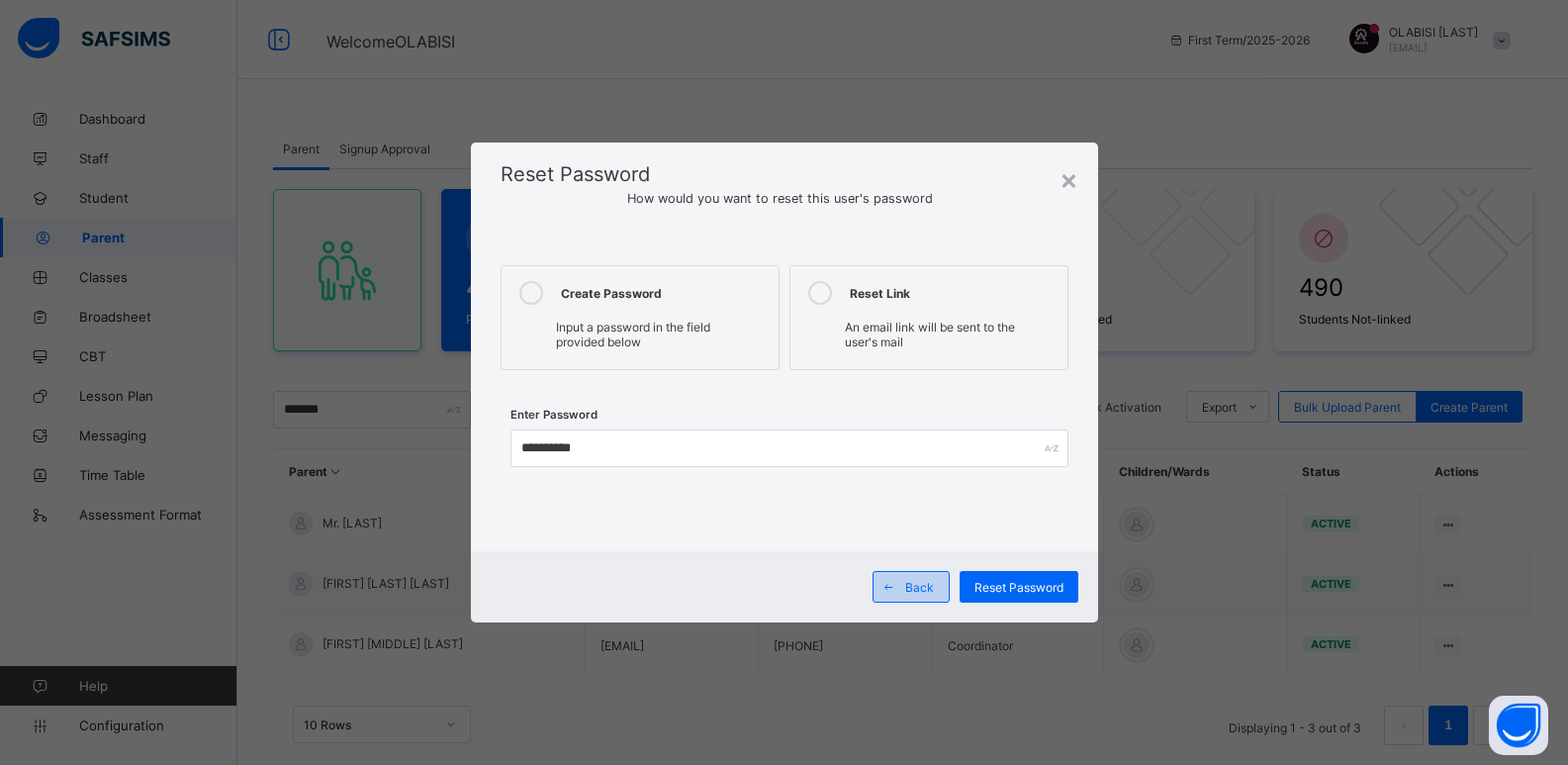 click at bounding box center (889, 587) 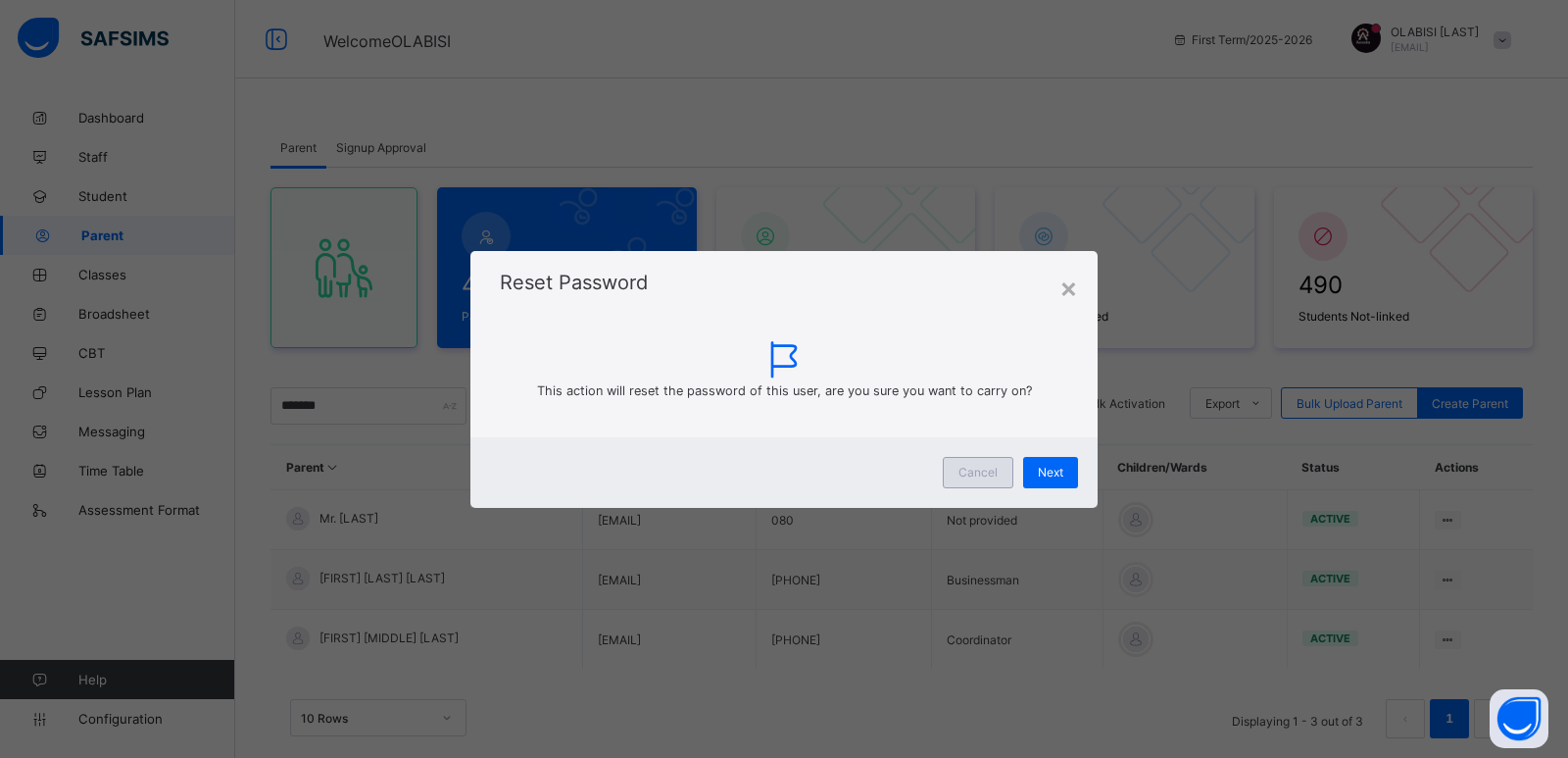 click on "Cancel" at bounding box center [978, 472] 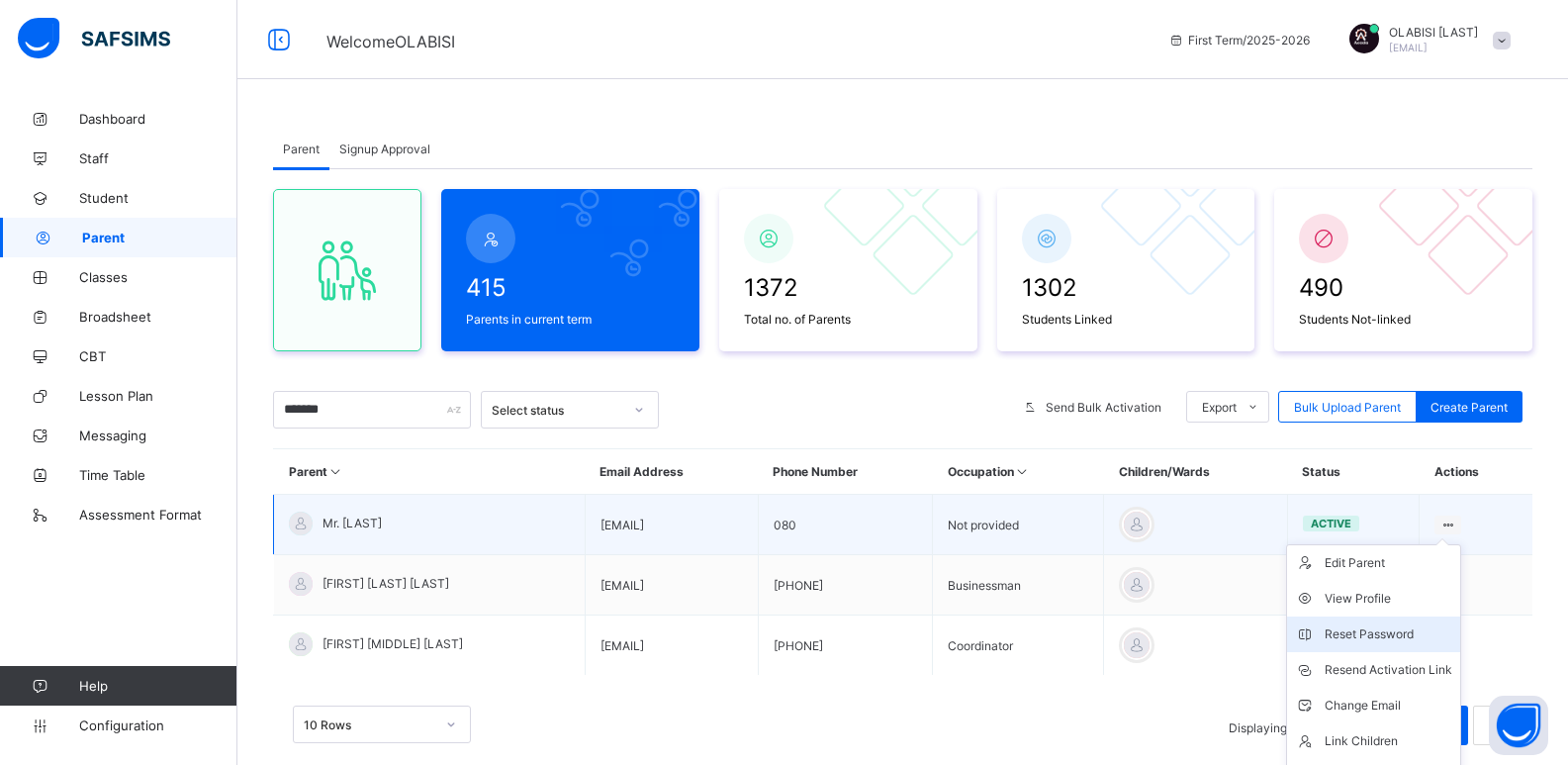 click on "Reset Password" at bounding box center [1388, 634] 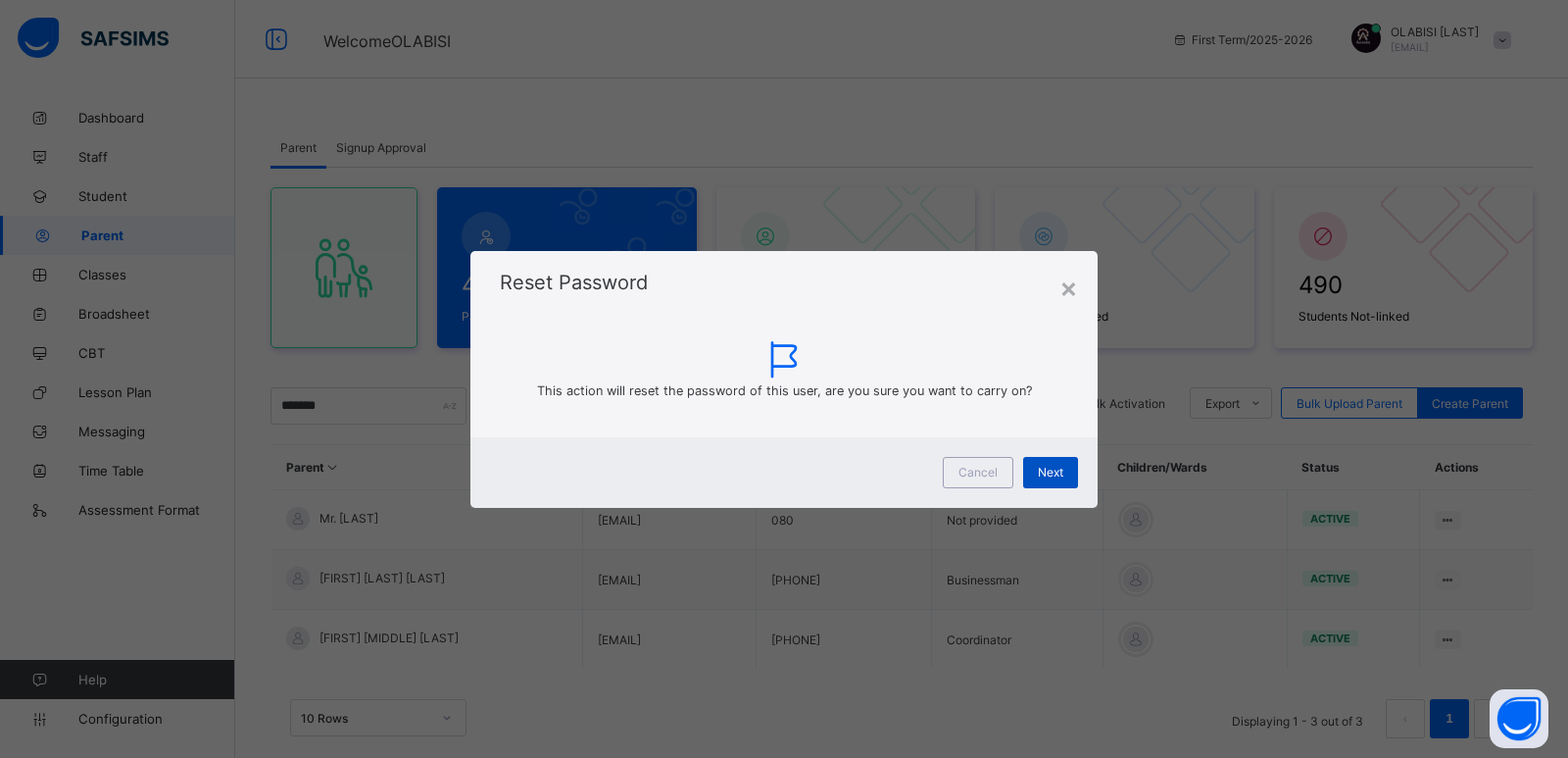 click on "Next" at bounding box center [1051, 472] 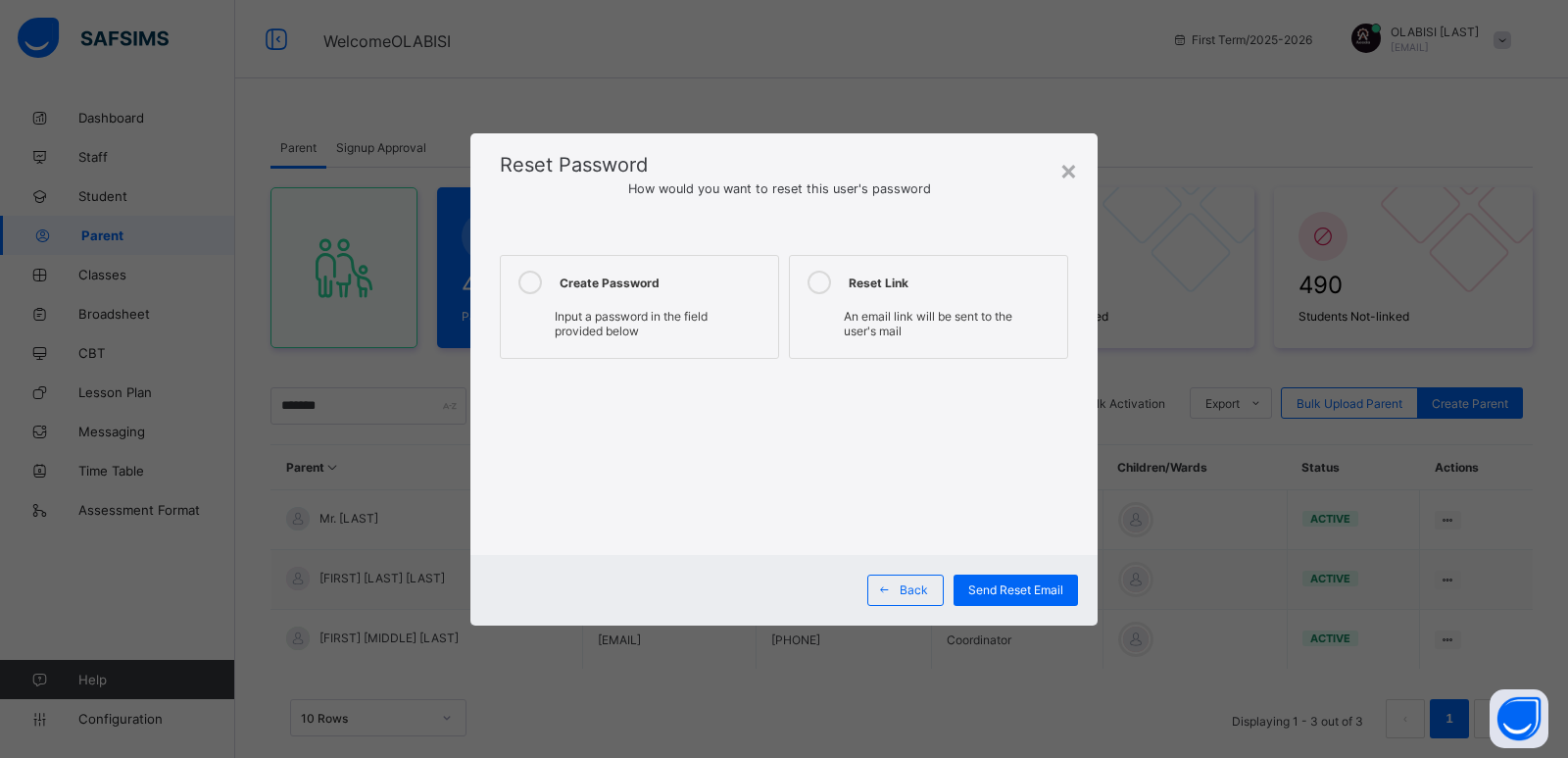 click on "Input a password in the field provided below" at bounding box center [631, 324] 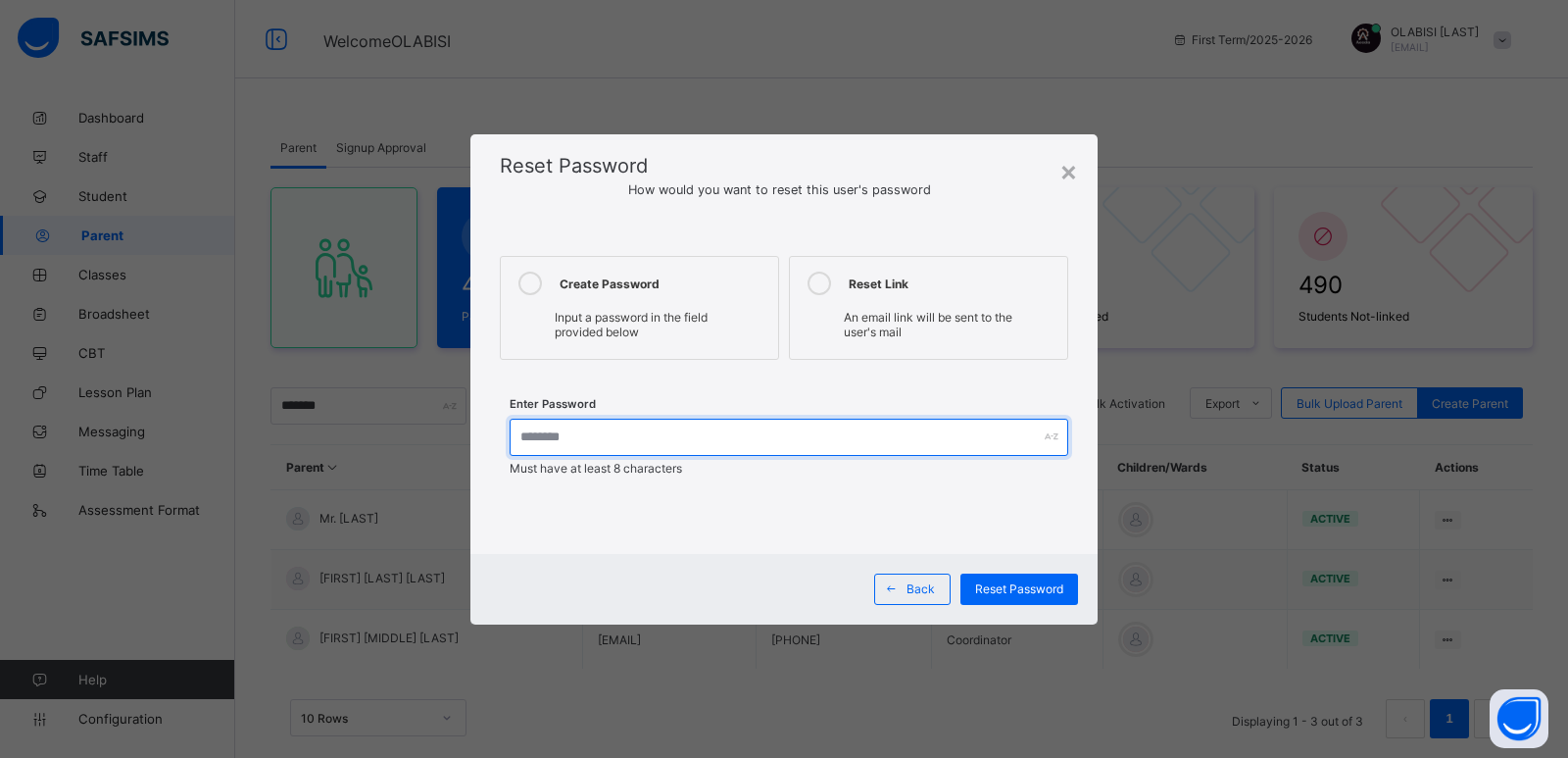 click at bounding box center [789, 437] 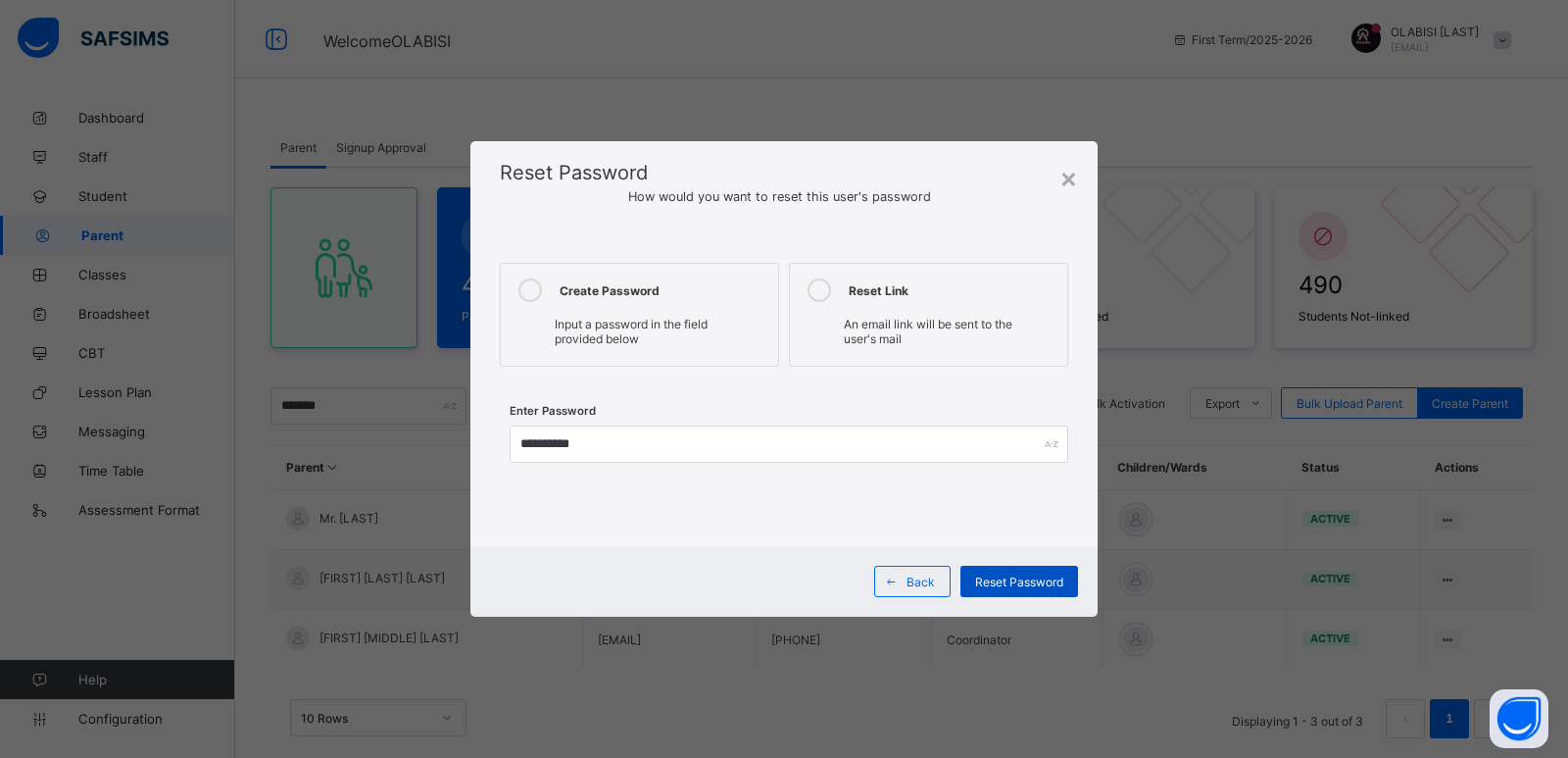 click on "Reset Password" at bounding box center [1019, 581] 